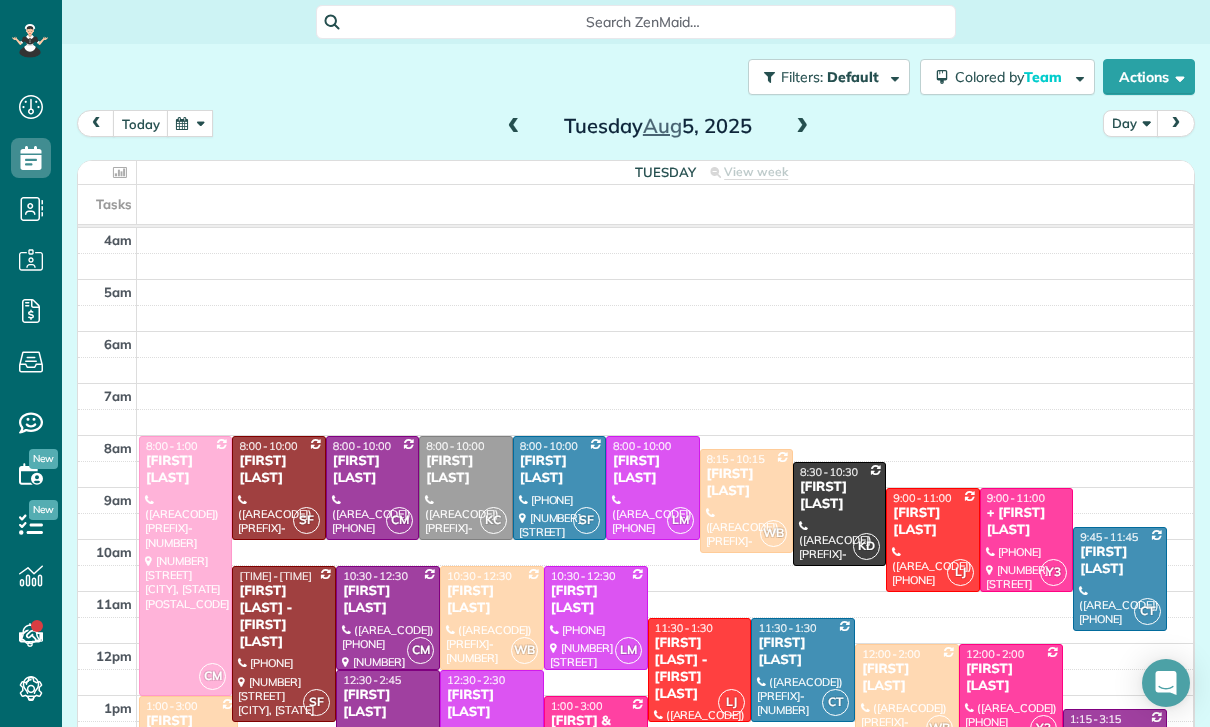 scroll, scrollTop: 0, scrollLeft: 0, axis: both 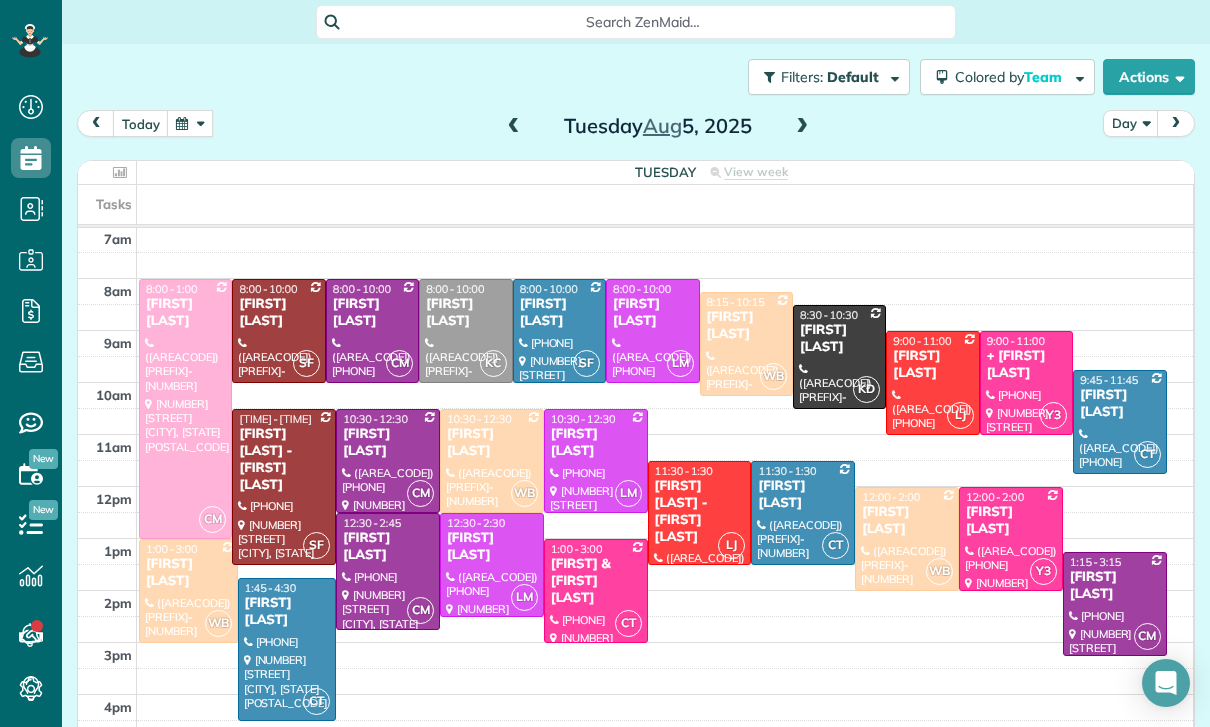 click at bounding box center [190, 123] 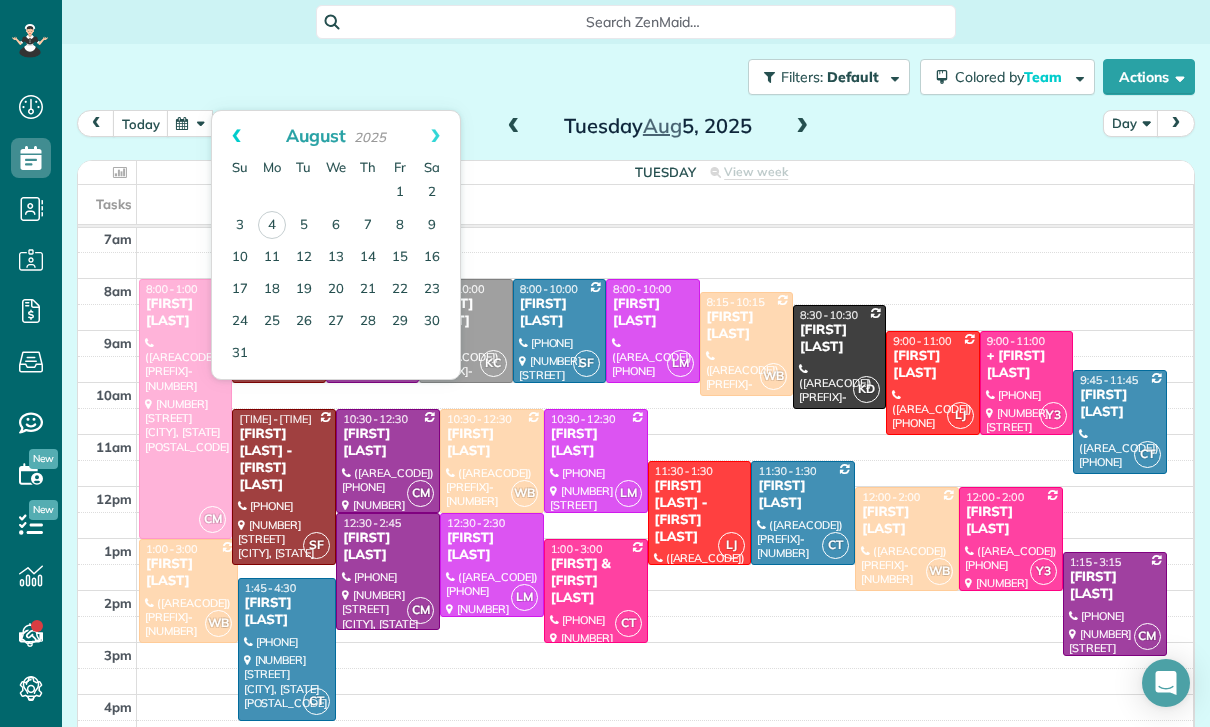 click on "Prev" at bounding box center (236, 136) 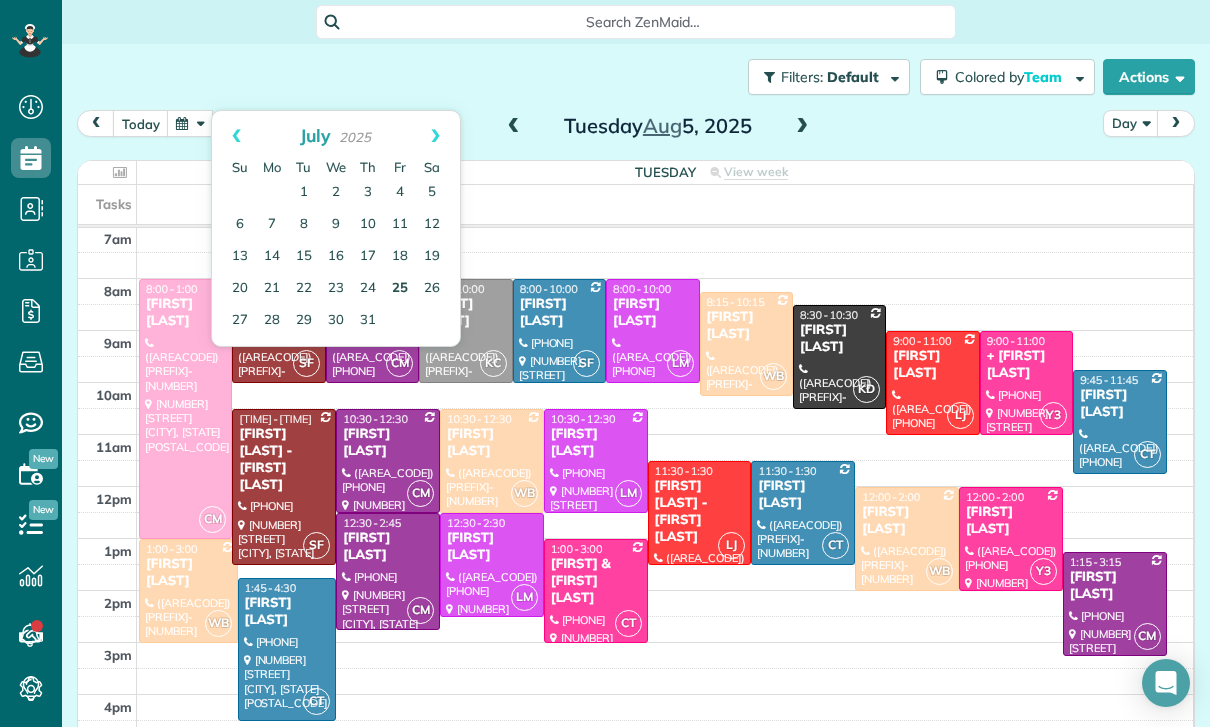 click on "25" at bounding box center (400, 289) 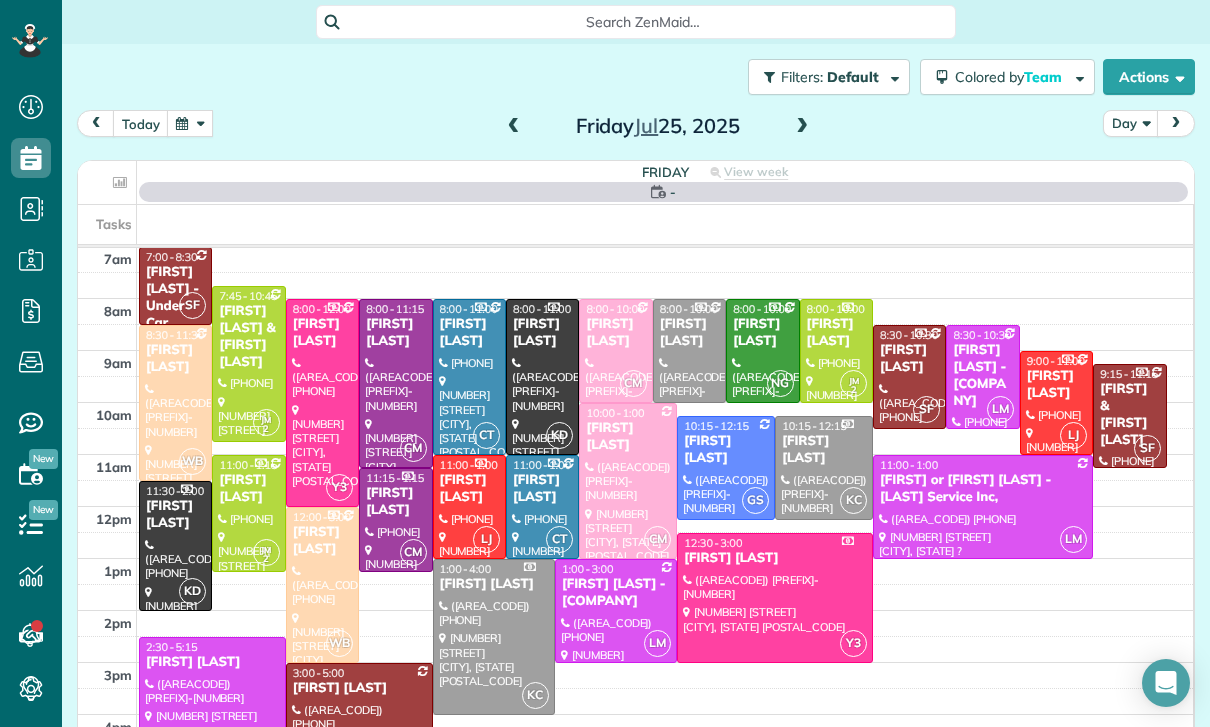 scroll, scrollTop: 157, scrollLeft: 0, axis: vertical 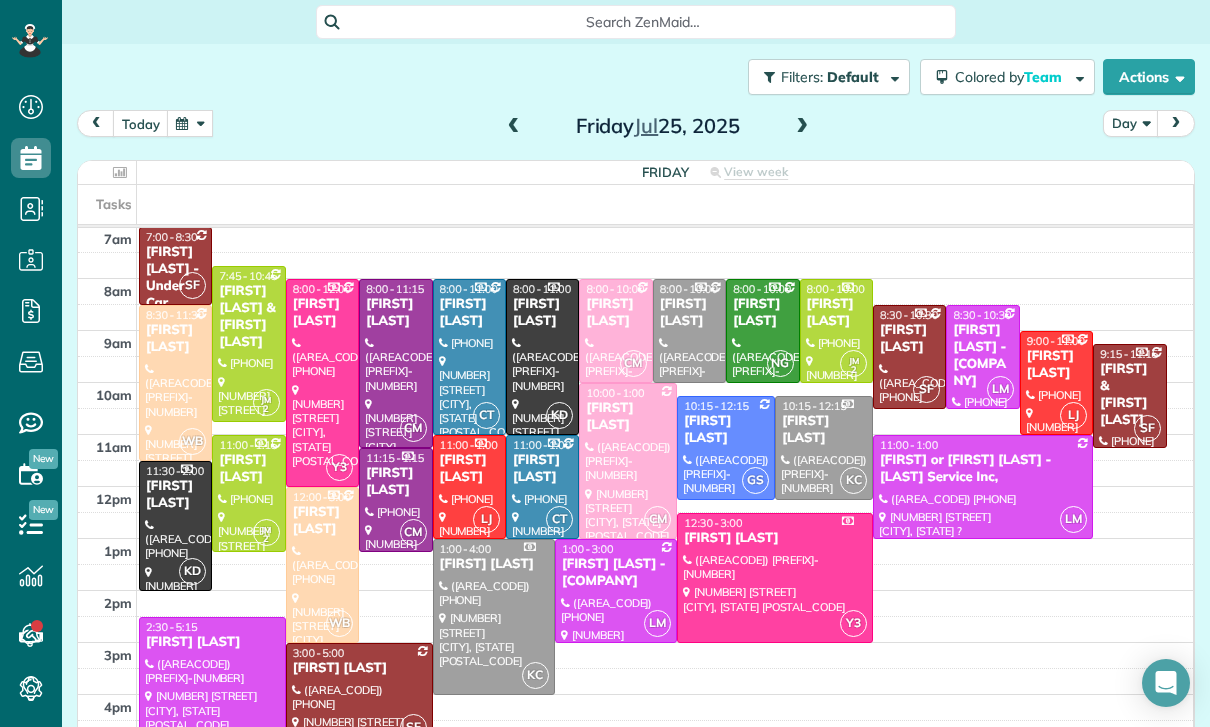click on "[FIRST] [LAST]" at bounding box center (248, 469) 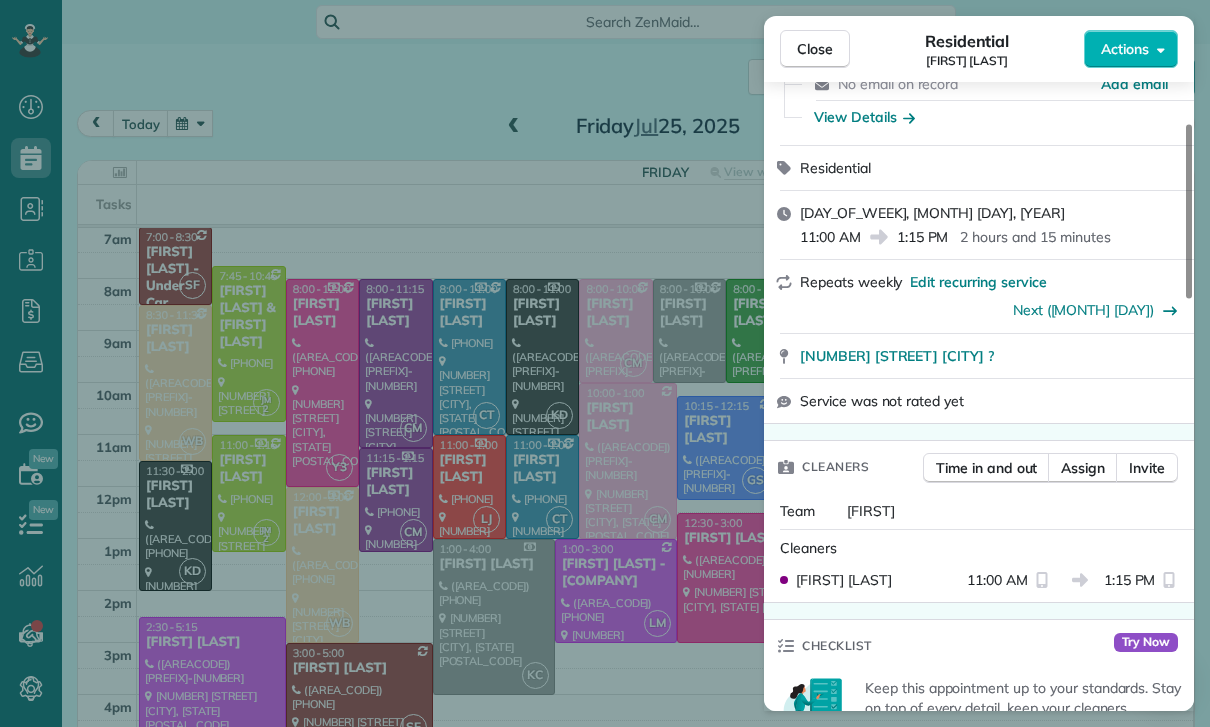 scroll, scrollTop: 121, scrollLeft: 0, axis: vertical 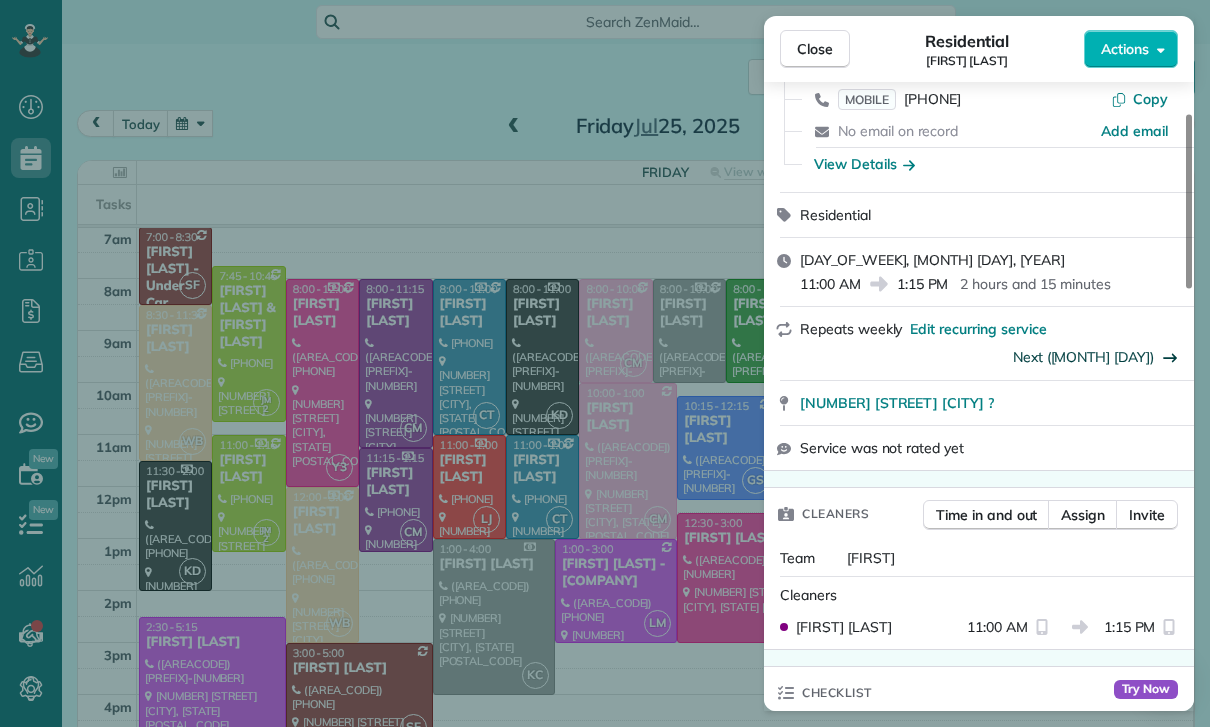 click on "Next ([MONTH] [DAY])" at bounding box center [1083, 357] 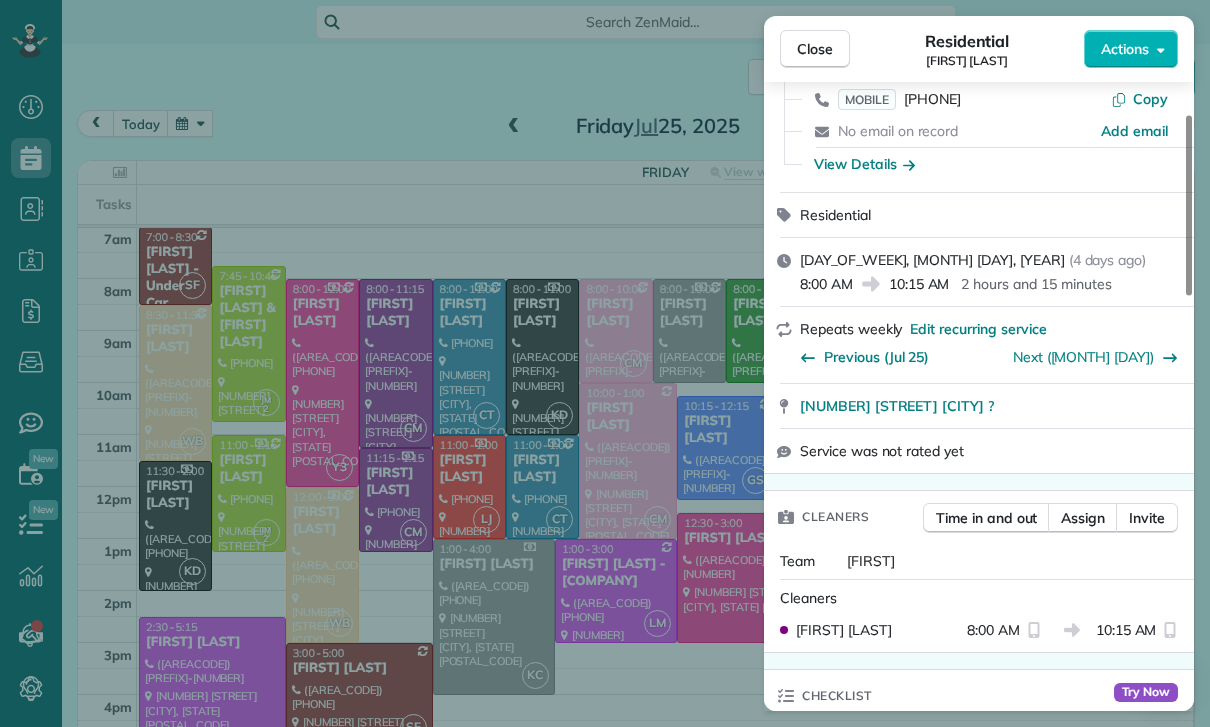 click on "Close Residential [FIRST] [LAST] Actions Status Cancelled [FIRST] [LAST] · Open profile MOBILE ([PHONE]) Copy No email on record Add email View Details Residential Thursday, [MONTH] [DAY], [YEAR] ( [NUMBER] days ago ) [TIME] [TIME] [DURATION] Repeats weekly Edit recurring service Previous ([MONTH] [DAY]) Next ([MONTH] [DAY]) [NUMBER] [STREET] [CITY] [STATE] [POSTAL_CODE] Service was not rated yet Cleaners Time in and out Assign Invite Team [FIRST] Cleaners [FIRST] [LAST] [TIME] [TIME] Checklist Try Now Keep this appointment up to your standards. Stay on top of every detail, keep your cleaners organised, and your client happy. Assign a checklist Watch a [NUMBER] min demo Billing Billing actions Service Service Price (1x $[PRICE]) $[PRICE] Add an item Overcharge $[PRICE] Discount $[PRICE] Coupon discount - Primary tax - Secondary tax - Total appointment price $[PRICE] Tips collected $[PRICE] Unpaid Mark as paid Total including tip $[PRICE] Get paid online in no-time! Send an invoice and reward your cleaners with tips Charge customer credit card Key #" at bounding box center (605, 363) 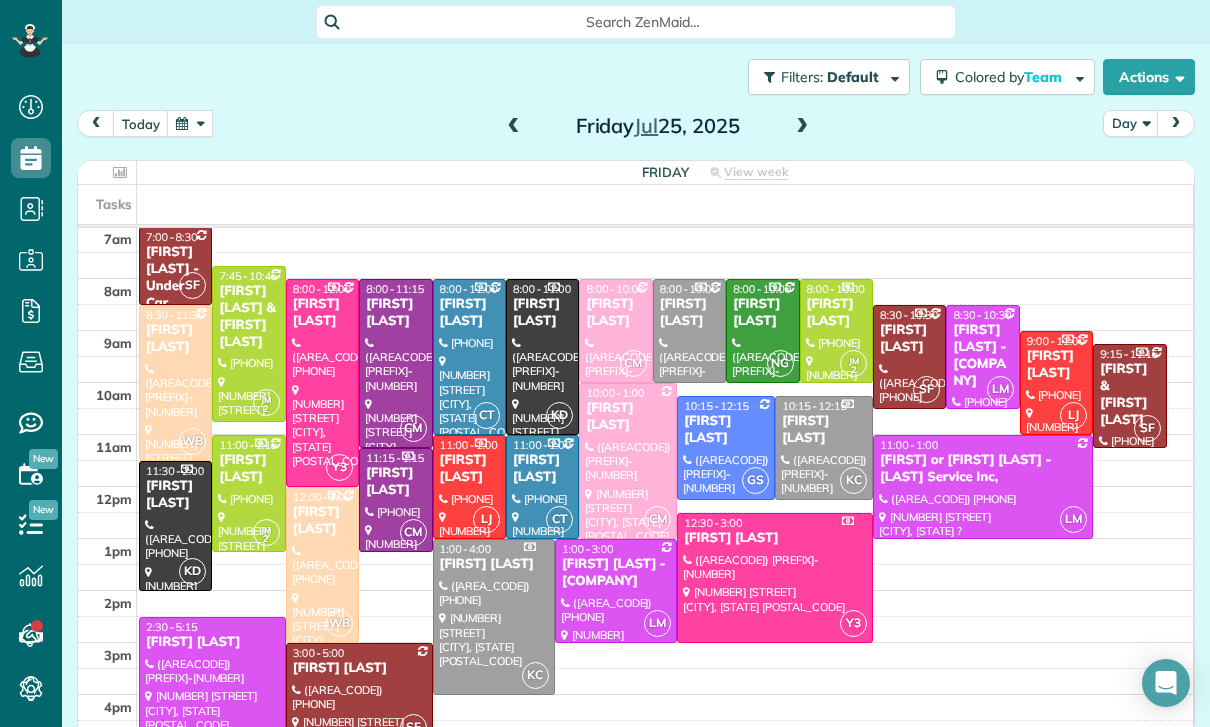 click at bounding box center [190, 123] 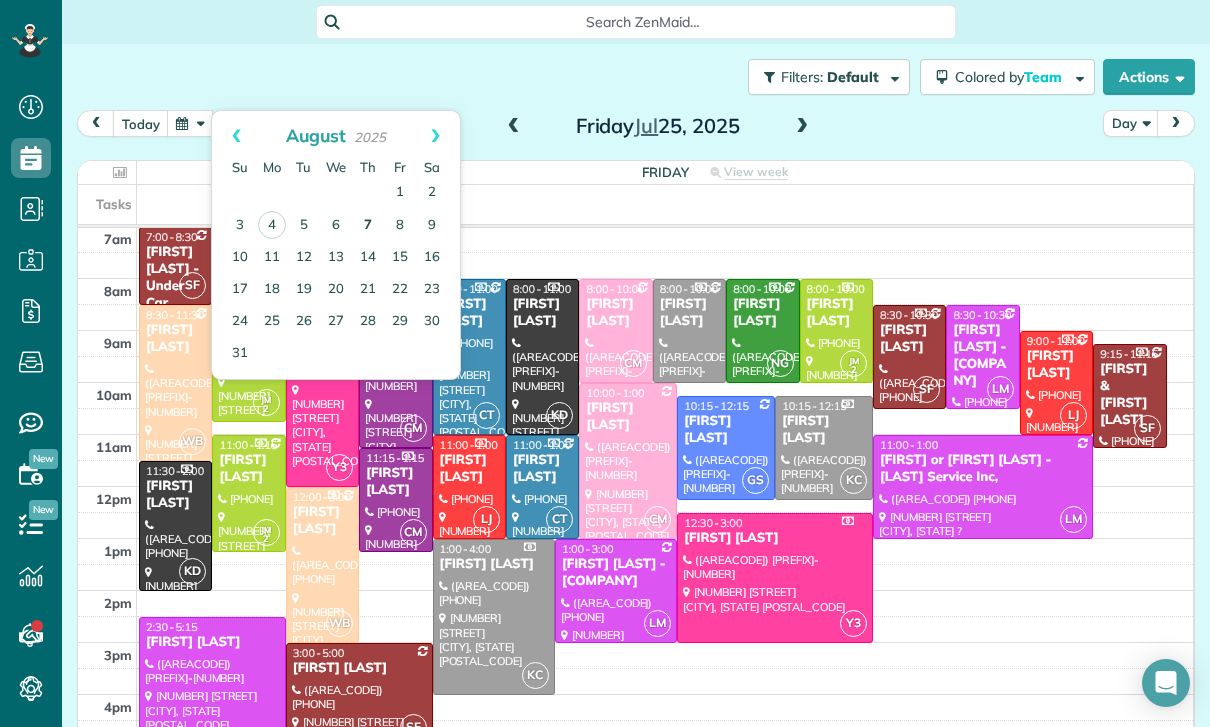 click on "7" at bounding box center (368, 226) 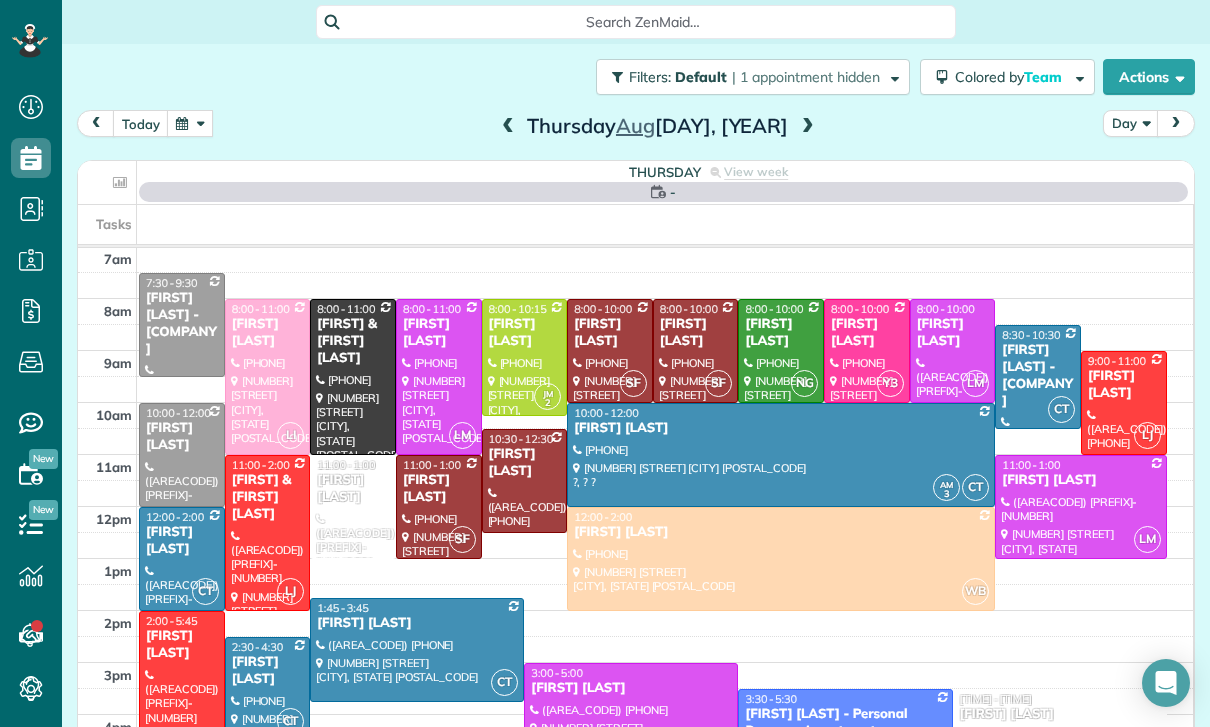 scroll, scrollTop: 157, scrollLeft: 0, axis: vertical 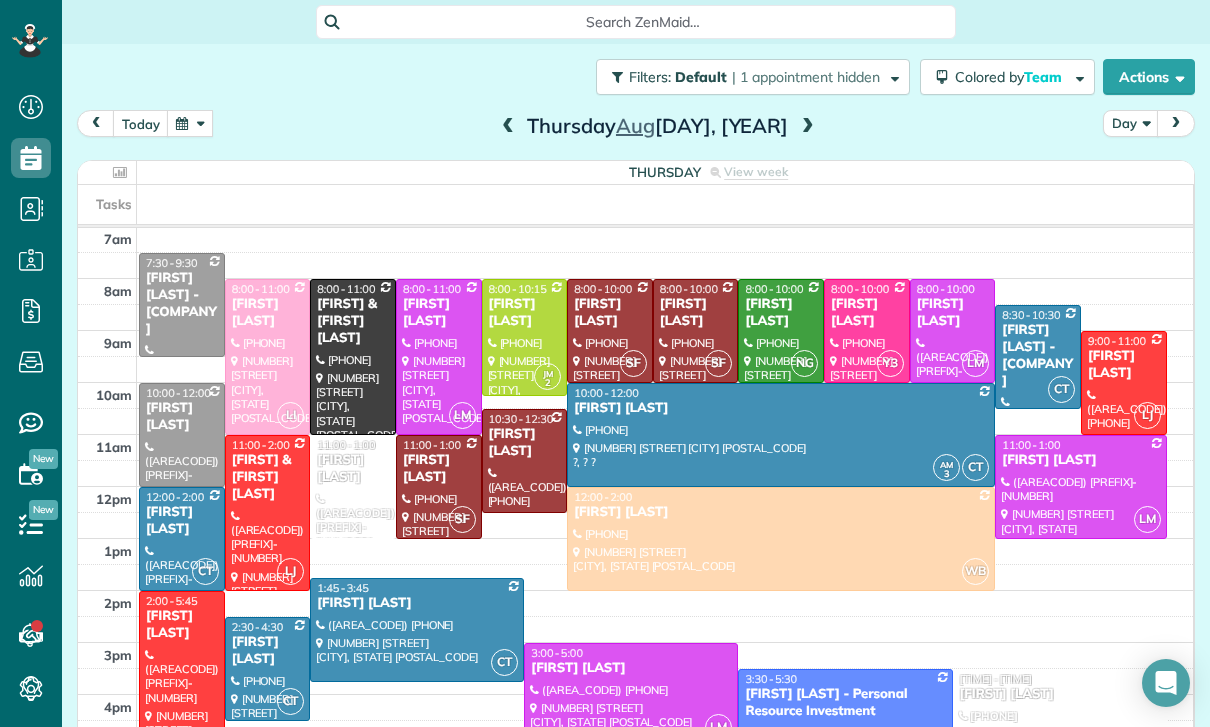 click at bounding box center (525, 337) 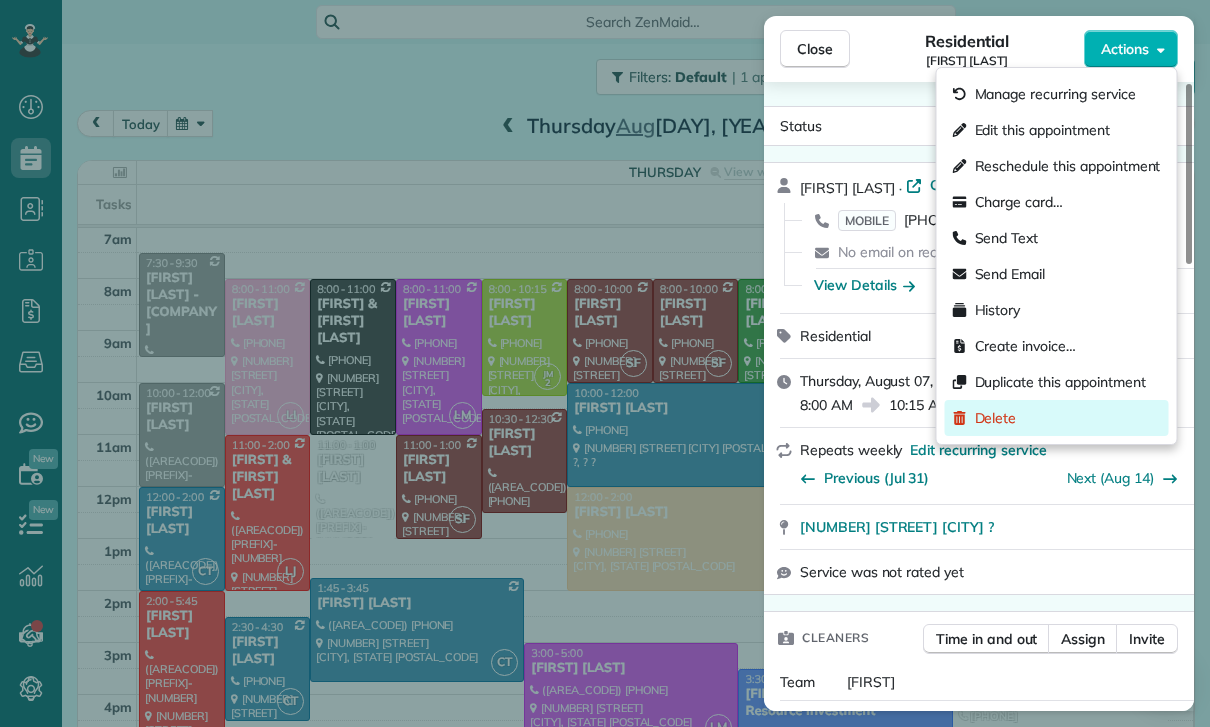 click on "Delete" at bounding box center (1057, 418) 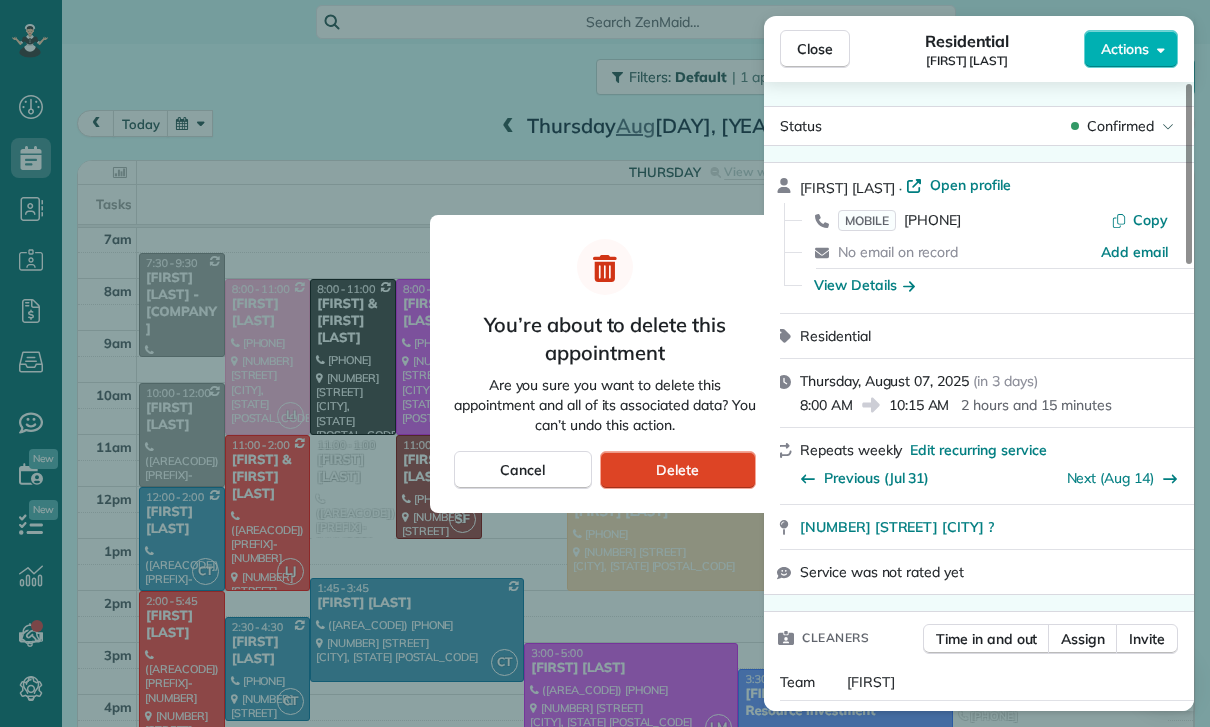 click on "Delete" at bounding box center [678, 470] 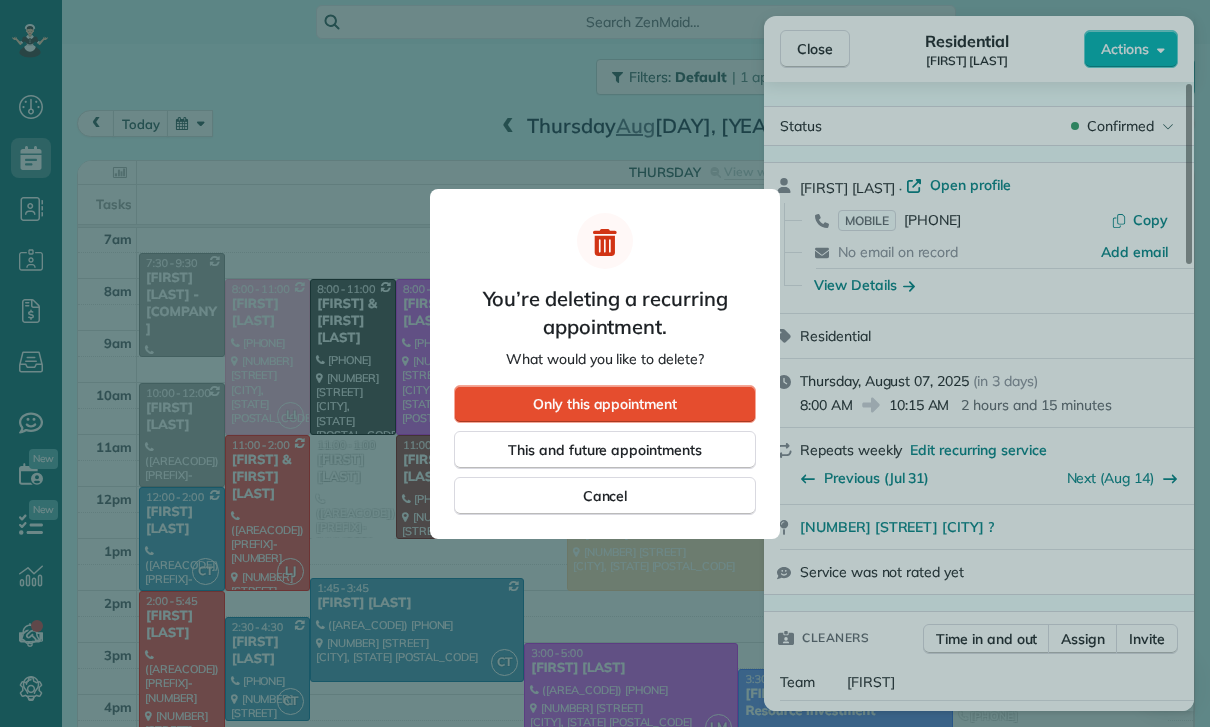 click on "Only this appointment" at bounding box center [605, 404] 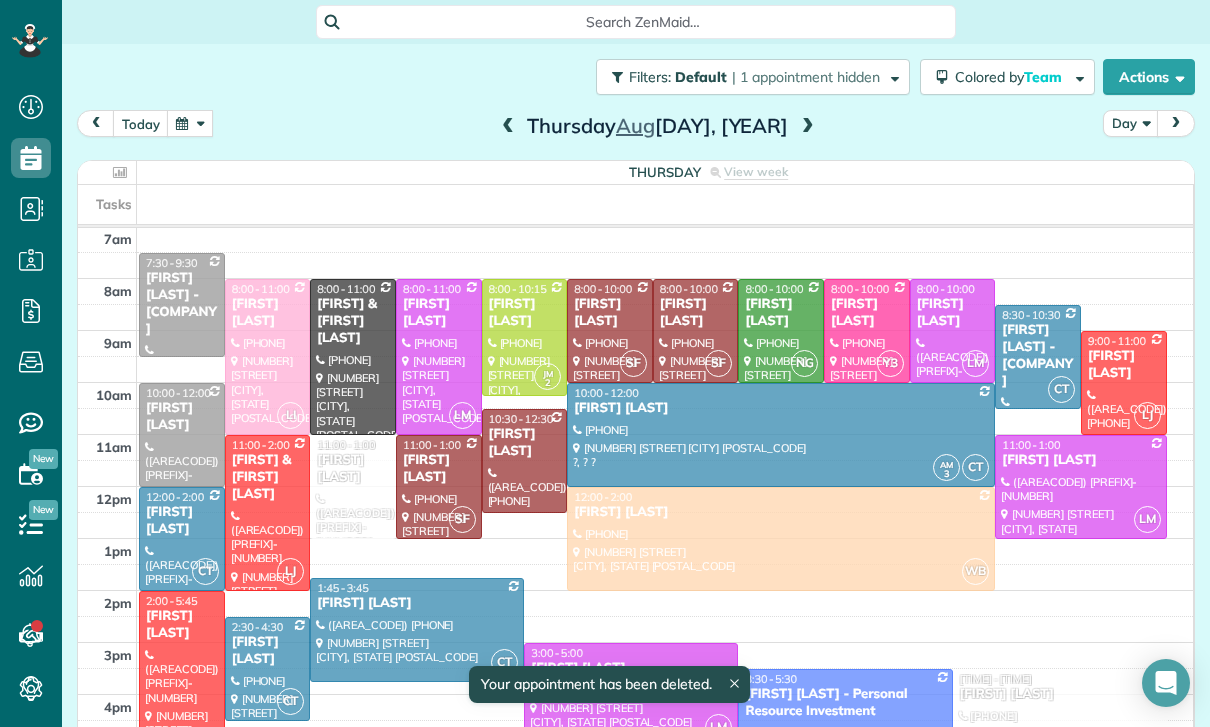 scroll, scrollTop: 157, scrollLeft: 0, axis: vertical 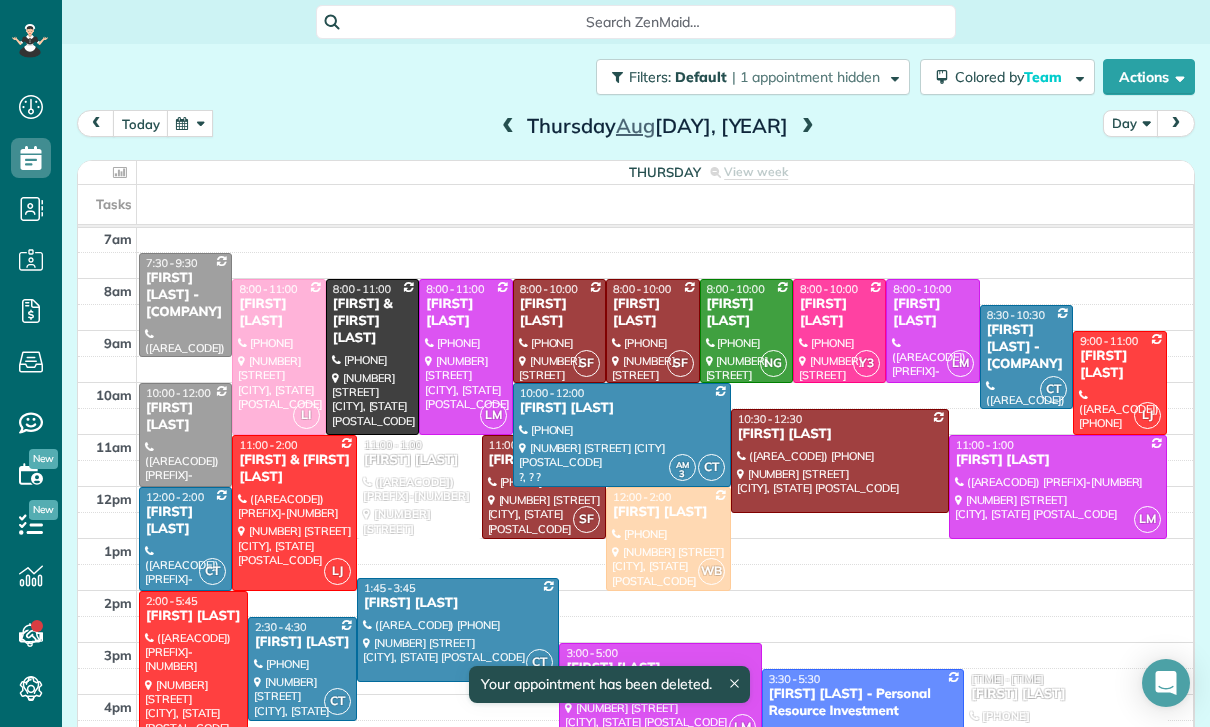 click at bounding box center (660, 695) 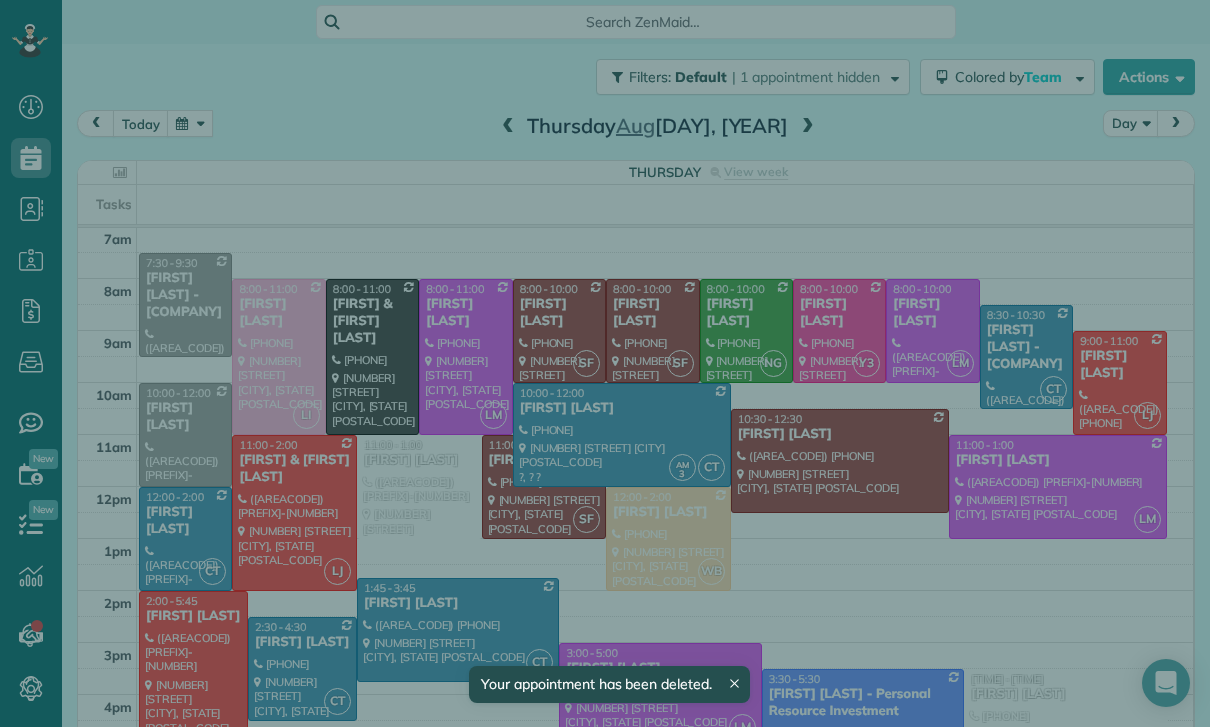 click on "Close   Cleaners" at bounding box center (605, 363) 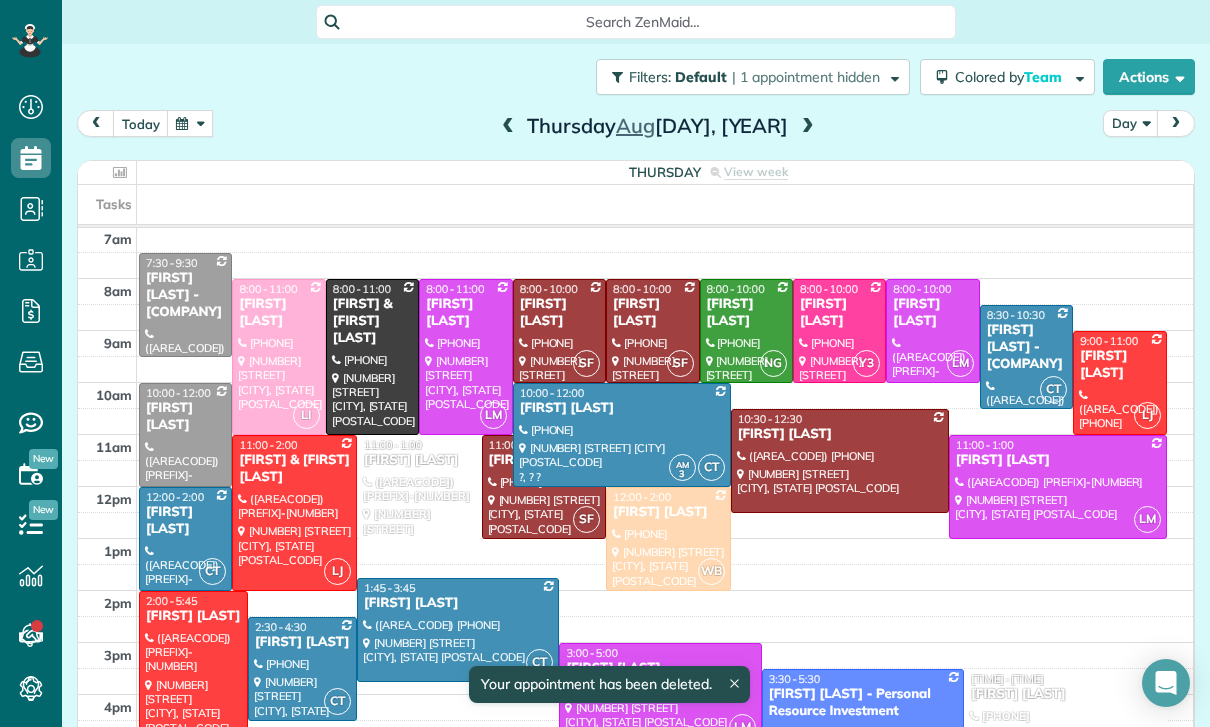 click at bounding box center [190, 123] 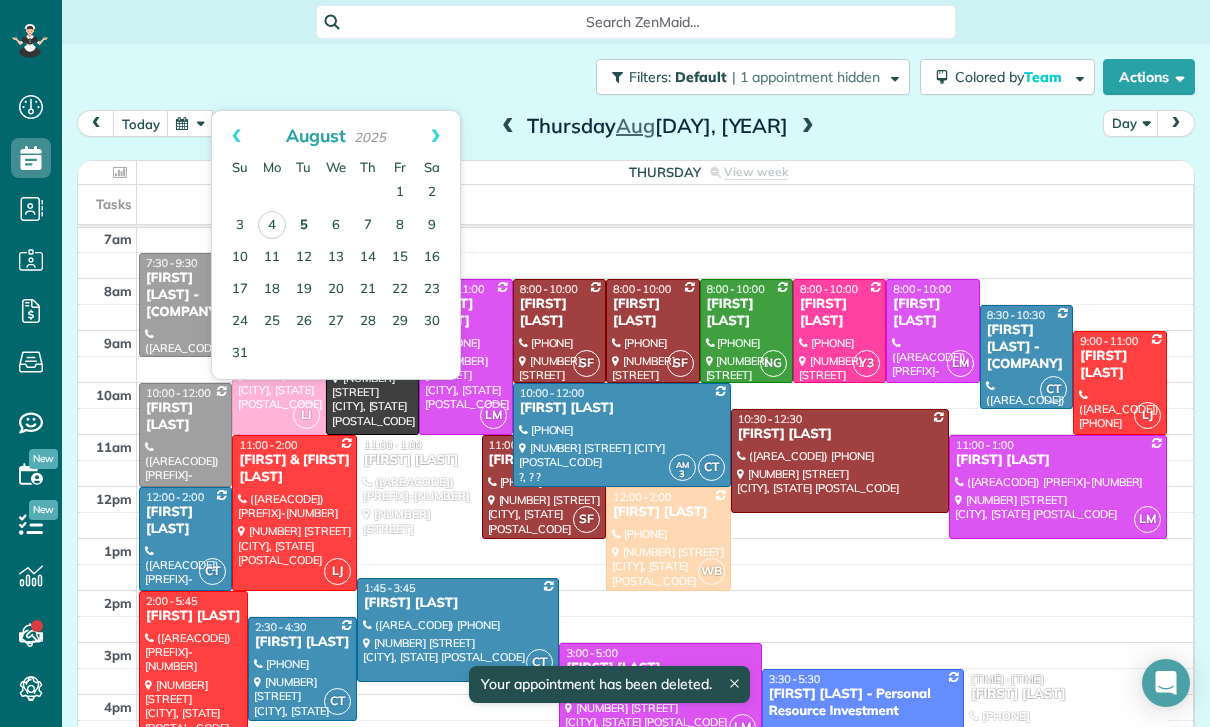 click on "5" at bounding box center (304, 226) 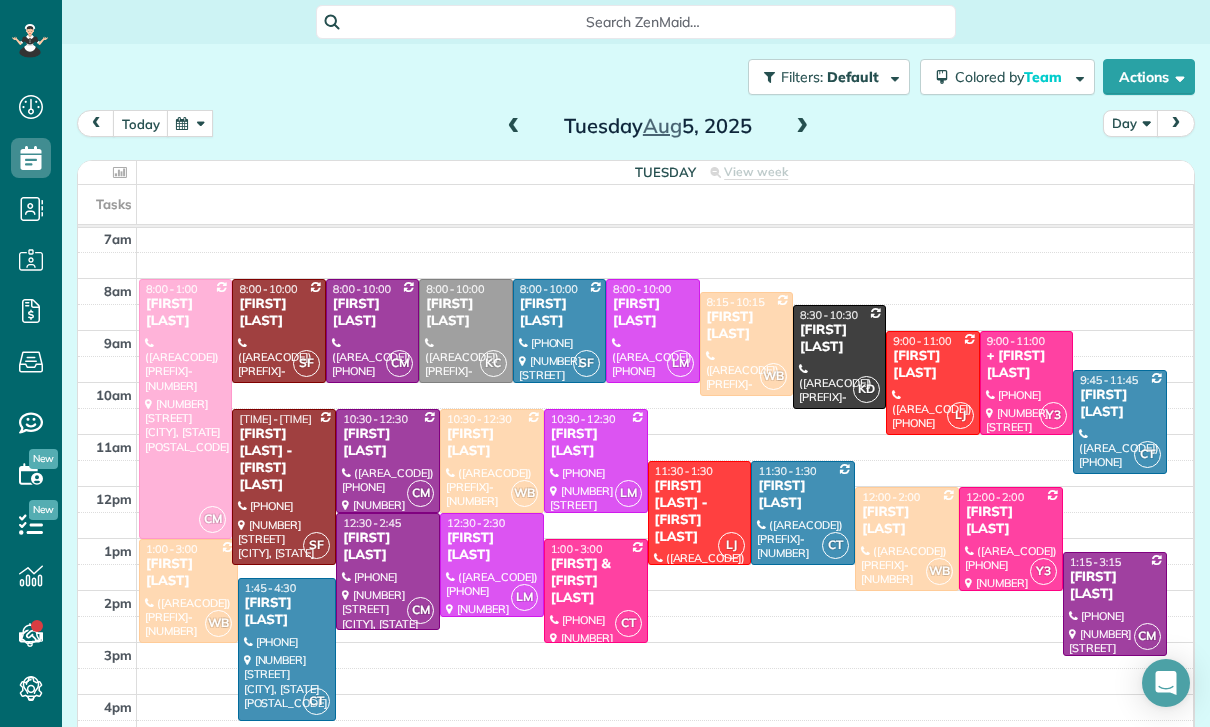 scroll, scrollTop: 157, scrollLeft: 0, axis: vertical 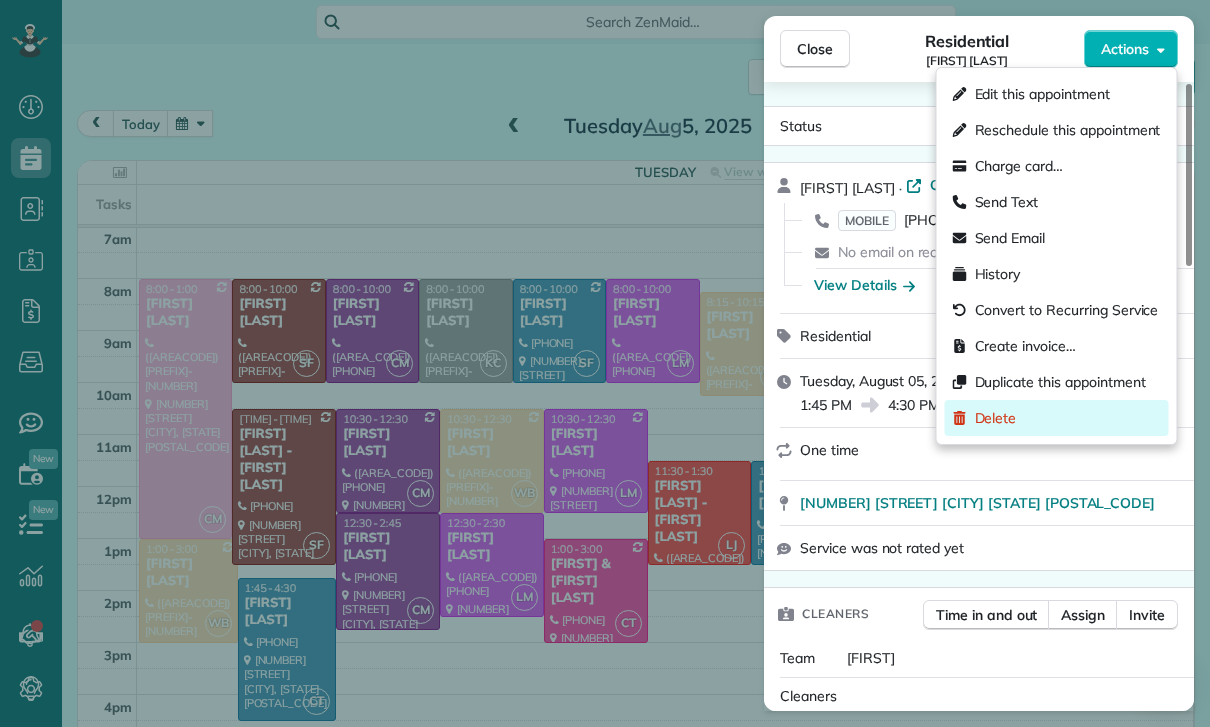 click on "Delete" at bounding box center [996, 418] 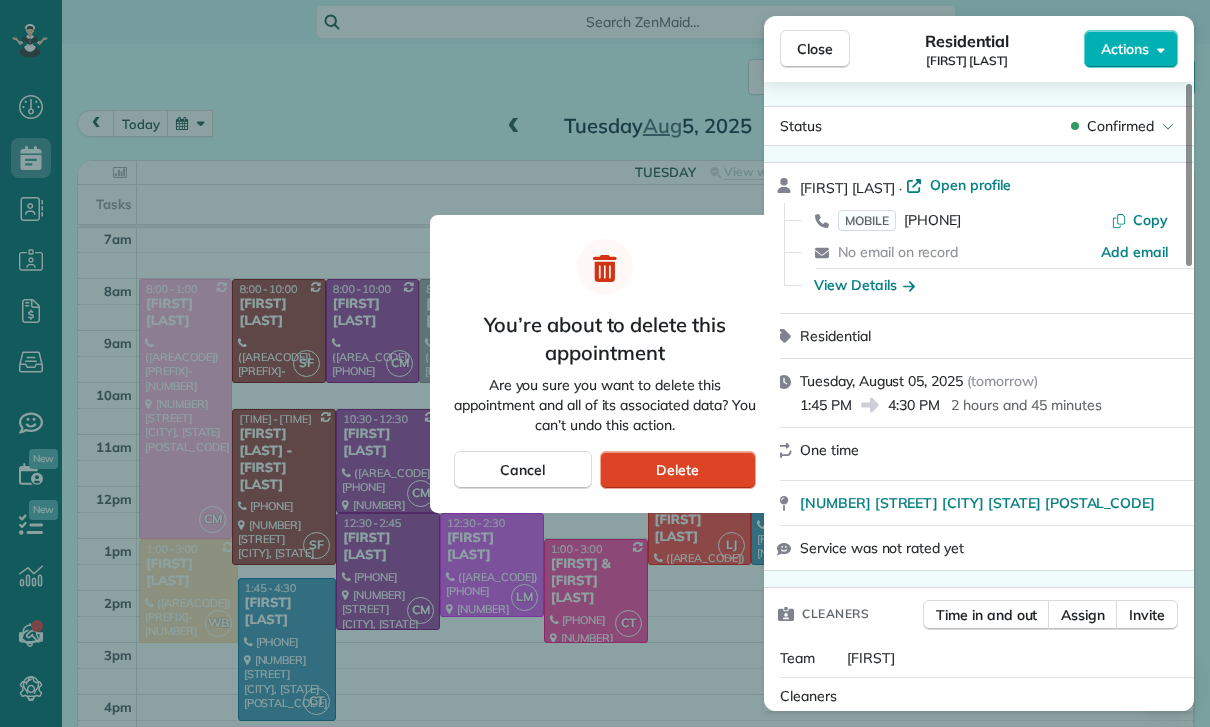 click on "Delete" at bounding box center [678, 470] 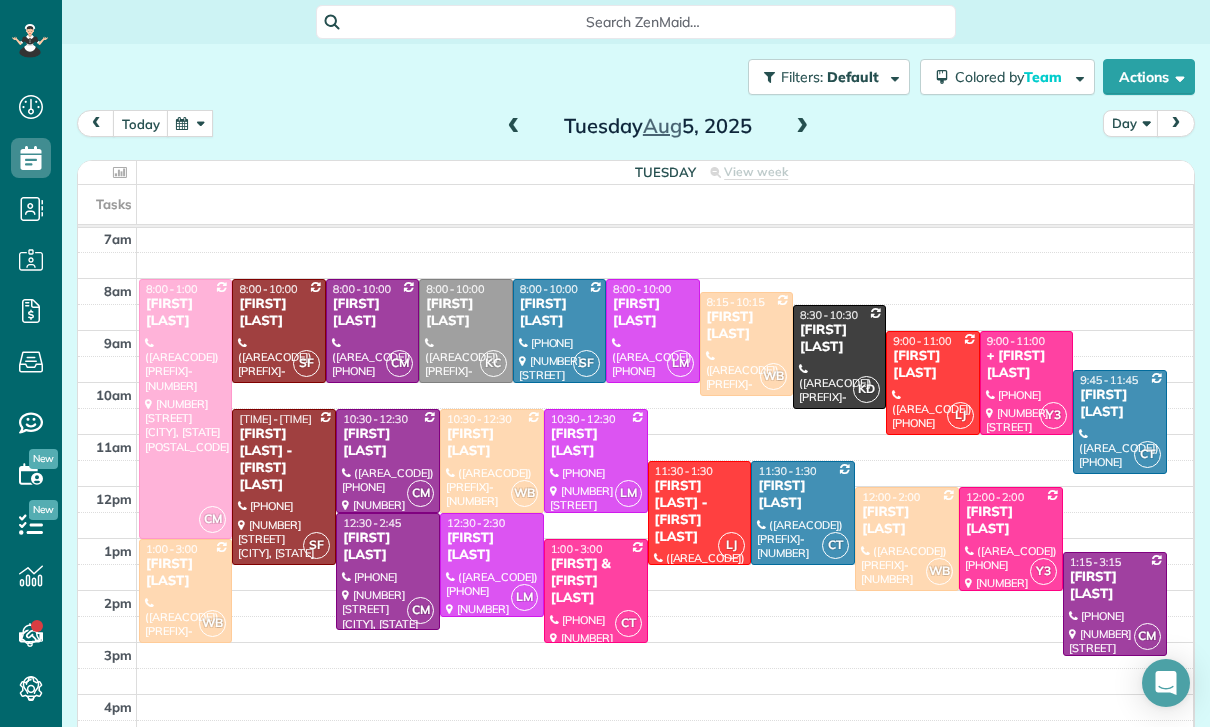 scroll, scrollTop: 157, scrollLeft: 0, axis: vertical 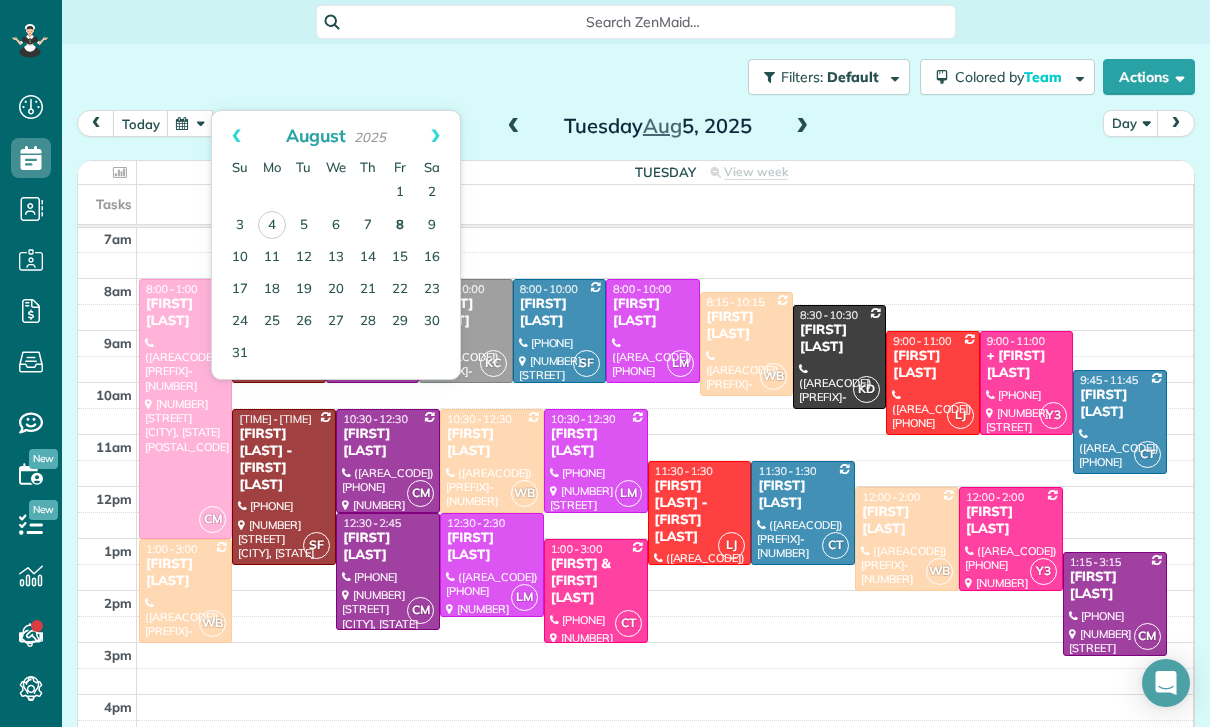 click on "8" at bounding box center (400, 226) 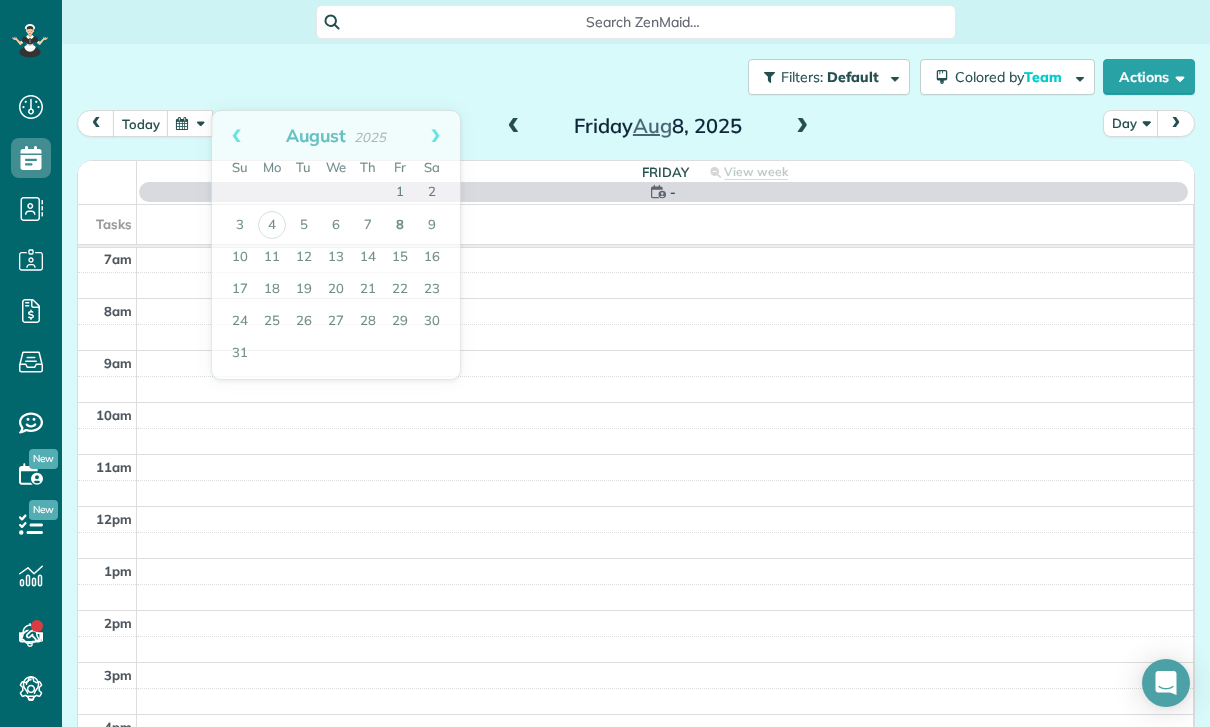 scroll, scrollTop: 157, scrollLeft: 0, axis: vertical 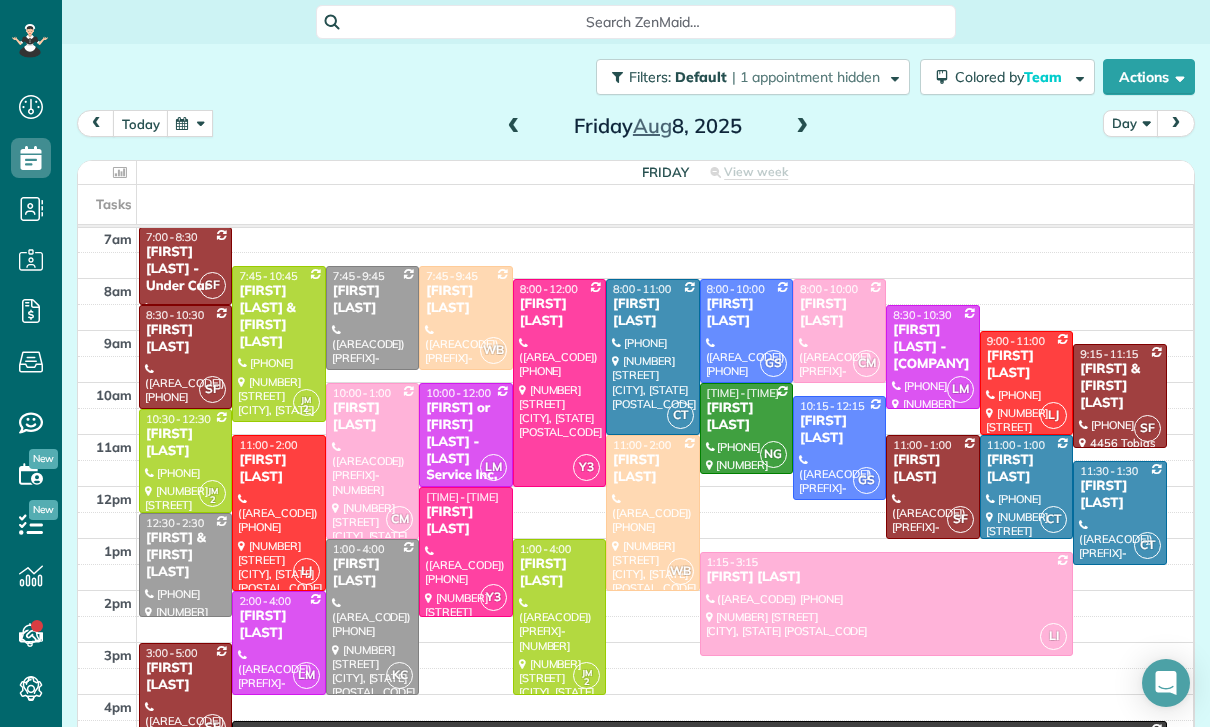 click at bounding box center (372, 318) 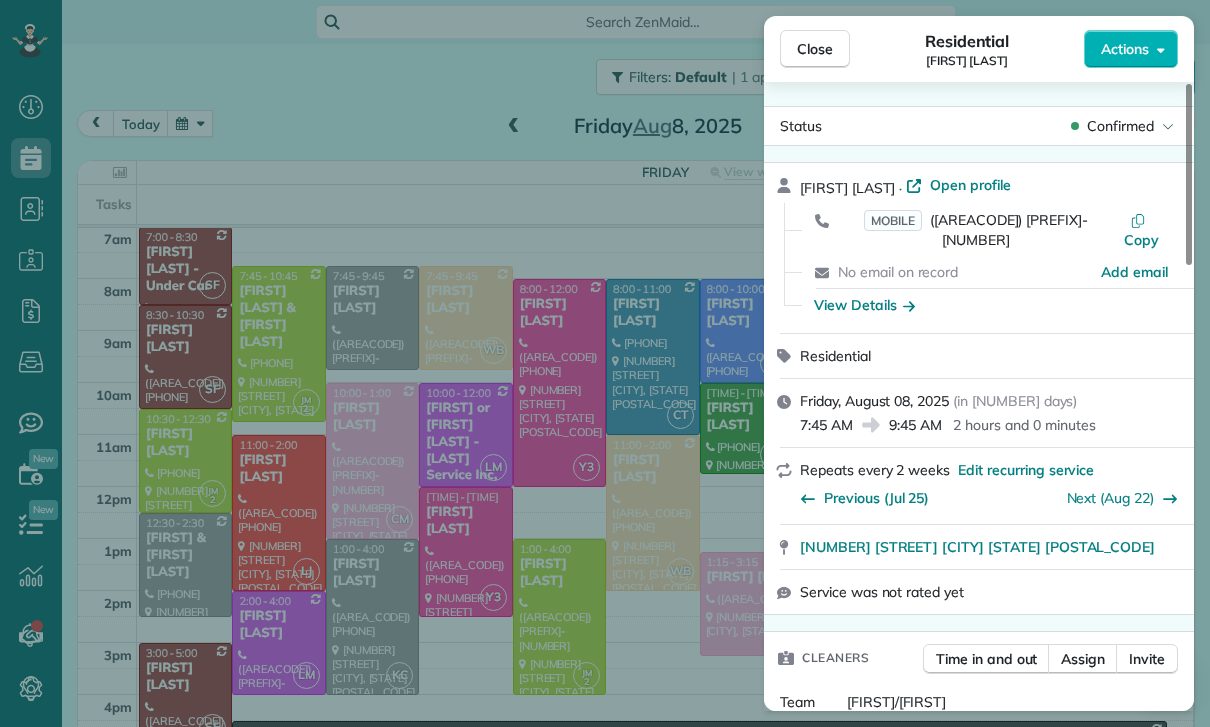click on "Close Residential [FIRST] [LAST] Actions Status Confirmed [FIRST] [LAST] · Open profile MOBILE ([AREACODE]) [PREFIX]-[NUMBER] Copy No email on record Add email View Details Residential [DAY], [MONTH] [NUMBER], [YEAR] (in [NUMBER] days) [TIME] [TIME] [DURATION] Repeats every [NUMBER] weeks Edit recurring service Previous ([MONTH] [NUMBER]) Next ([MONTH] [NUMBER]) [NUMBER] [STREET] [CITY] [STATE] [POSTAL_CODE] Service was not rated yet Cleaners Time in and out Assign Invite Team [CLEANER_NAME]/[CLEANER_NAME] Cleaners No cleaners assigned yet Checklist Try Now Keep this appointment up to your standards. Stay on top of every detail, keep your cleaners organised, and your client happy. Assign a checklist Watch a 5 min demo Billing Billing actions Service Service Price ([NUMBER]x $[PRICE]) $[PRICE] Add an item Overcharge $[PRICE] Discount $[PRICE] Coupon discount - Primary tax - Secondary tax - Total appointment price $[PRICE] Tips collected $[PRICE] Unpaid Mark as paid Total including tip $[PRICE] Get paid online in no-time! Send an invoice and reward your cleaners with tips Key # - Notes 0 0" at bounding box center [605, 363] 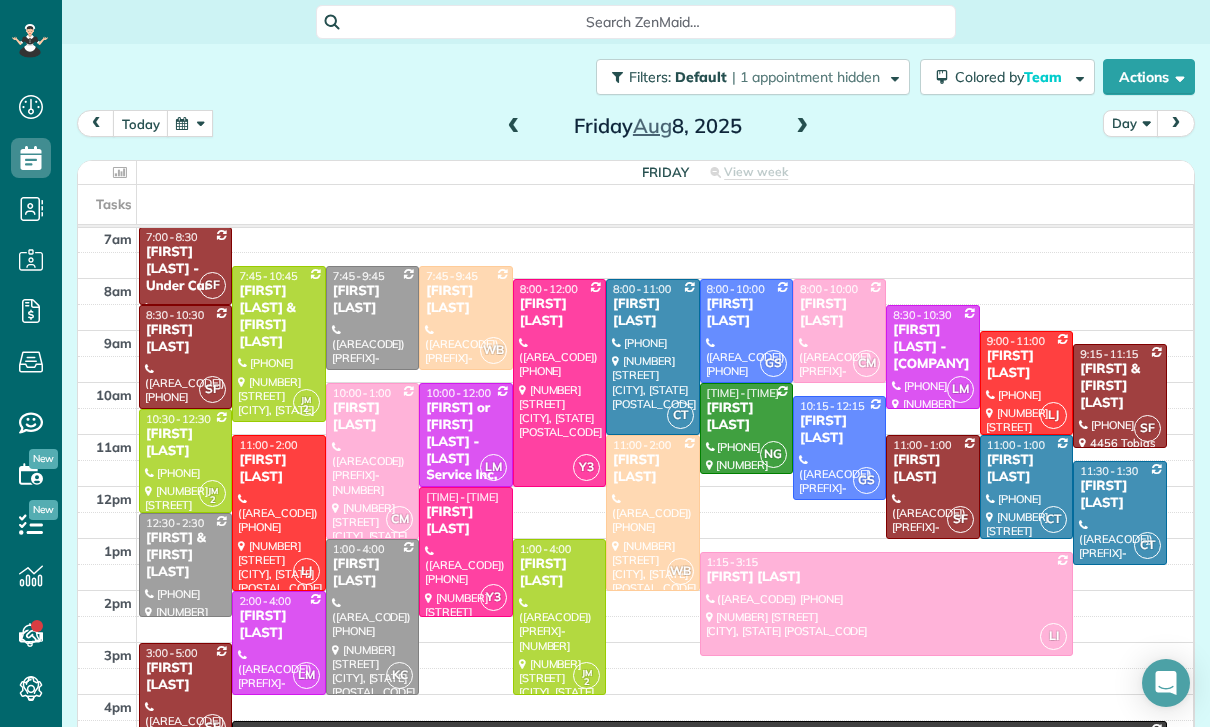 click on "[FIRST] & [FIRST] [LAST]" at bounding box center [185, 555] 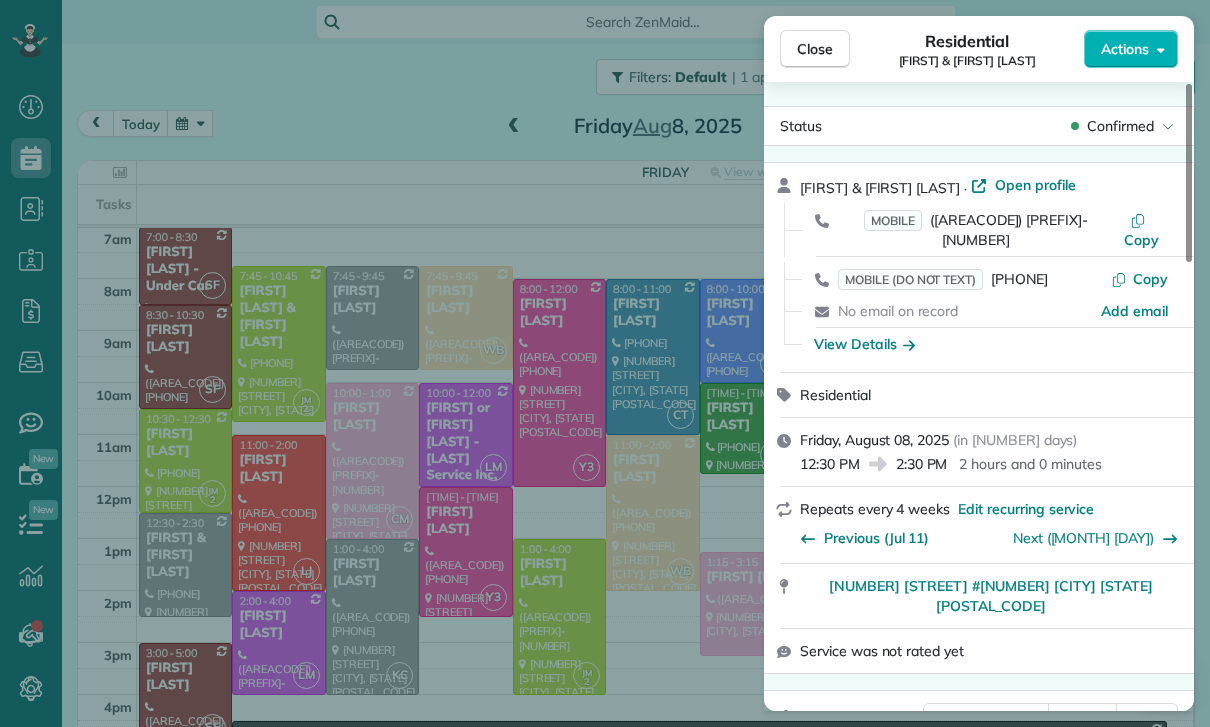 scroll, scrollTop: 157, scrollLeft: 0, axis: vertical 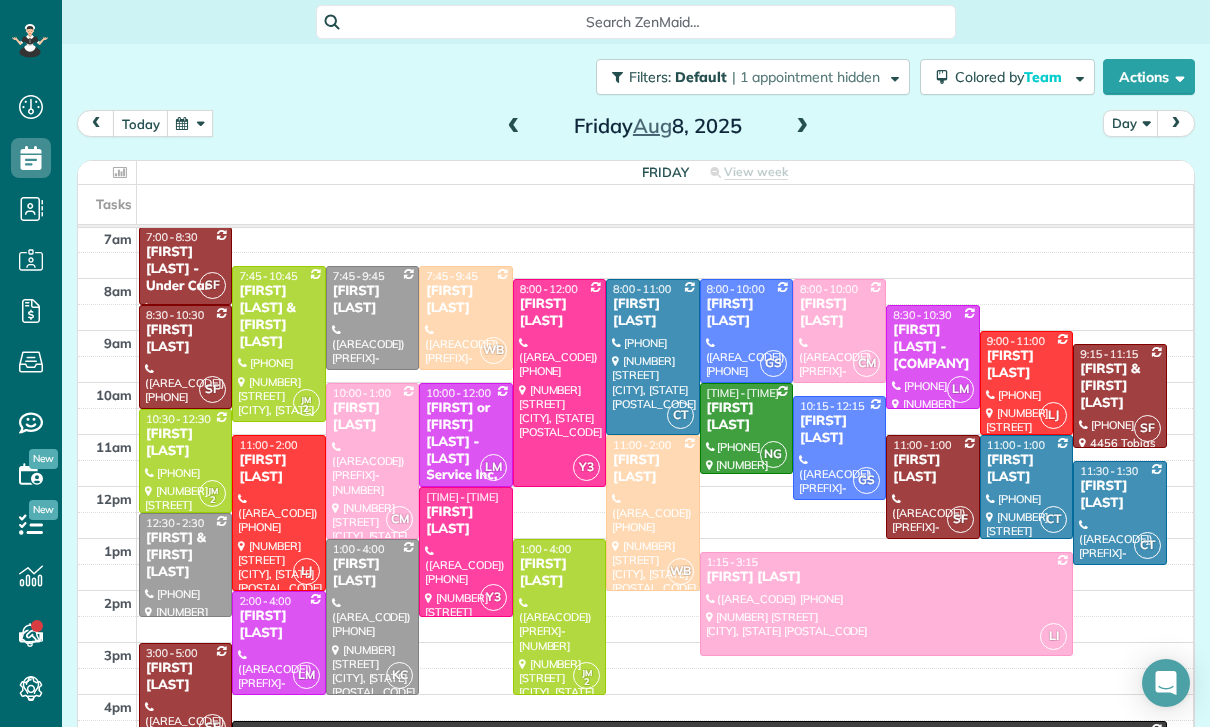 click at bounding box center (190, 123) 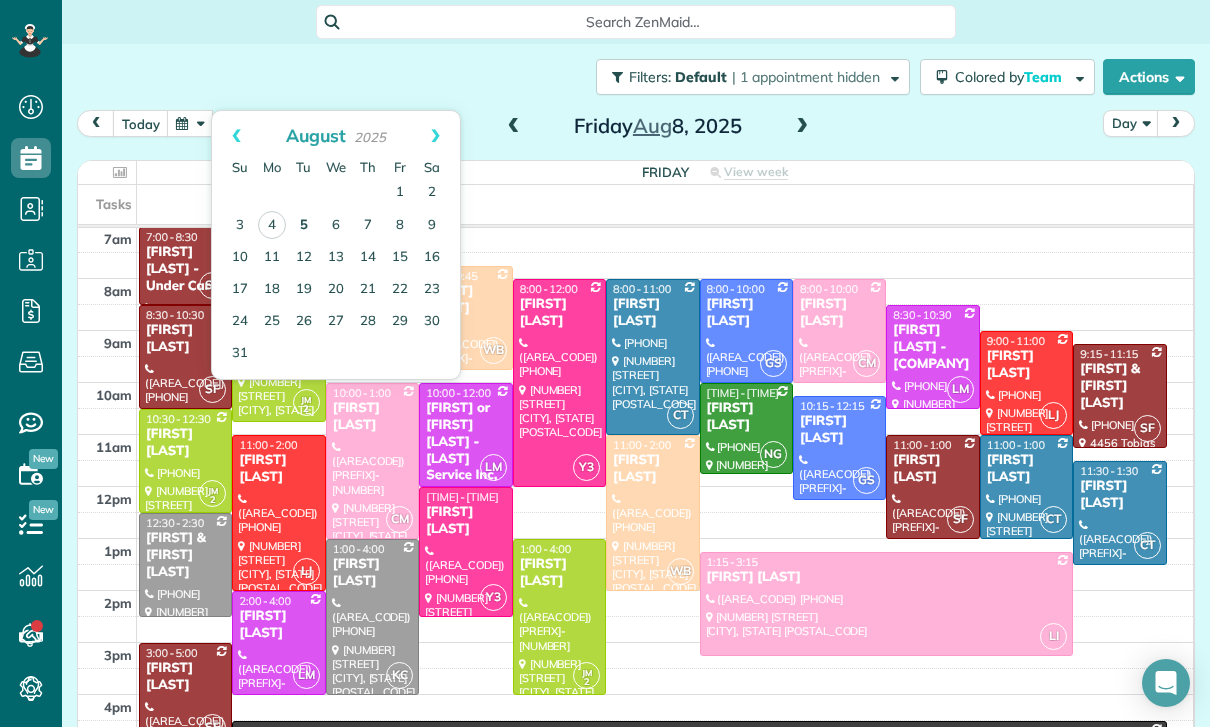 click on "5" at bounding box center (304, 226) 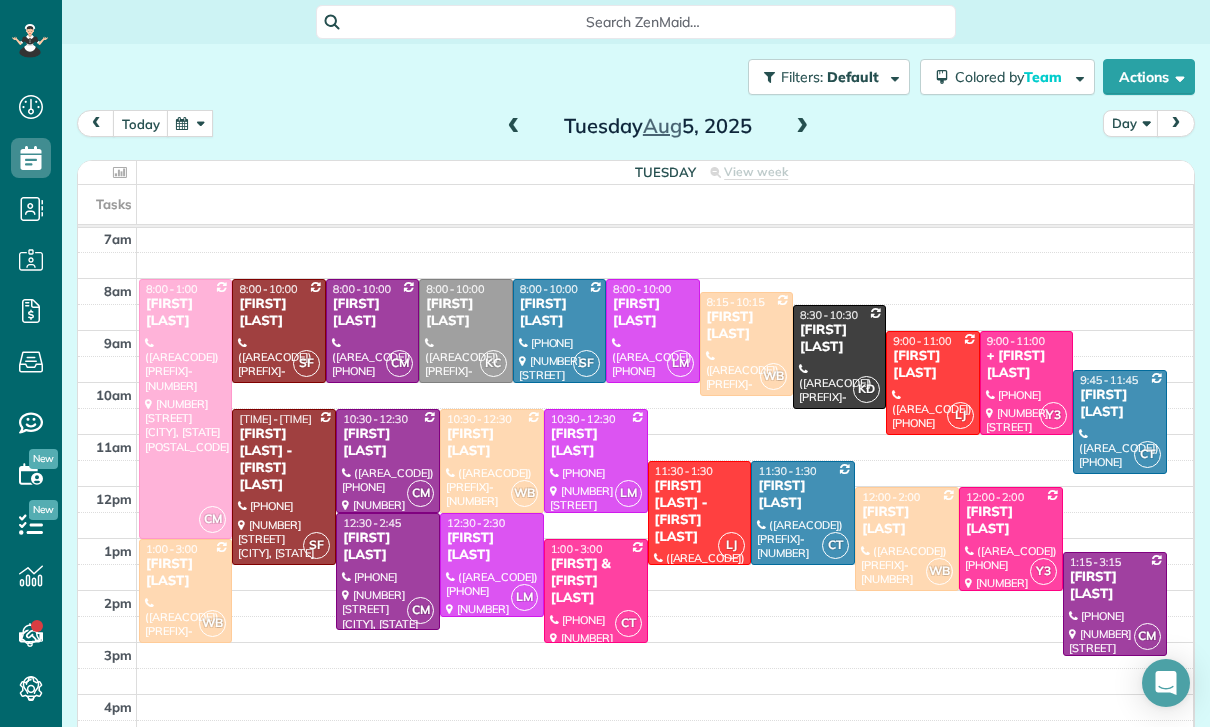 scroll, scrollTop: 157, scrollLeft: 0, axis: vertical 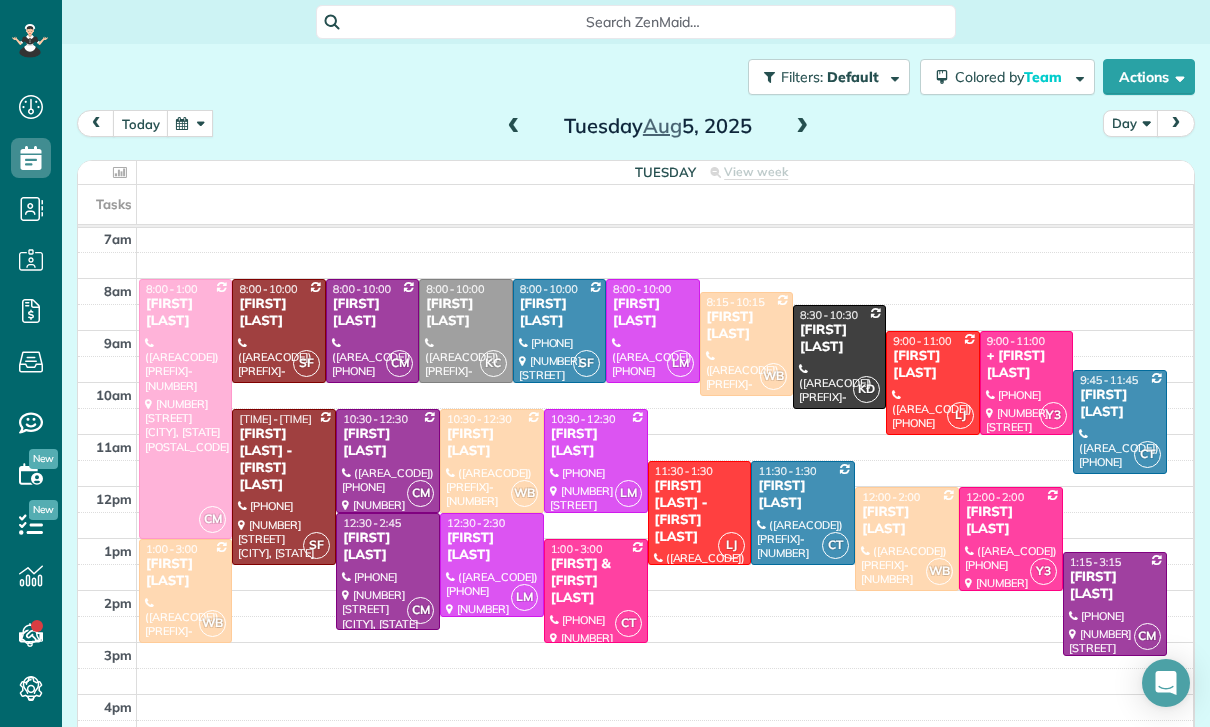 click at bounding box center [190, 123] 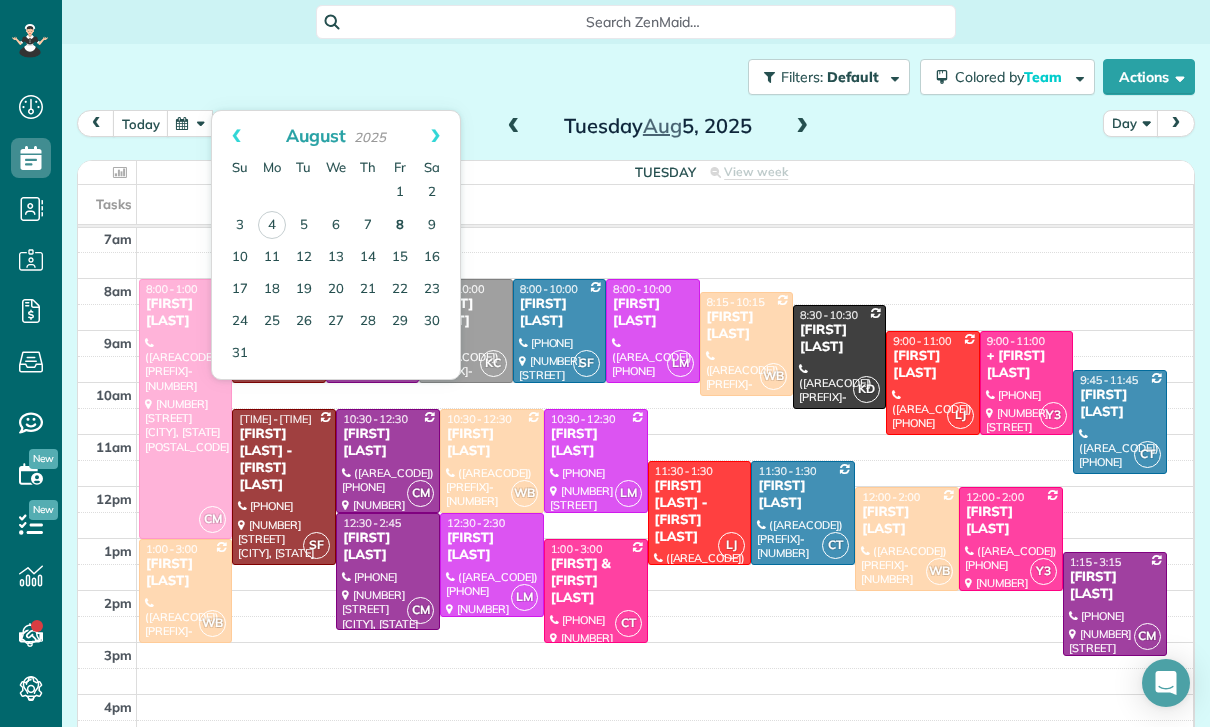 click on "8" at bounding box center [400, 226] 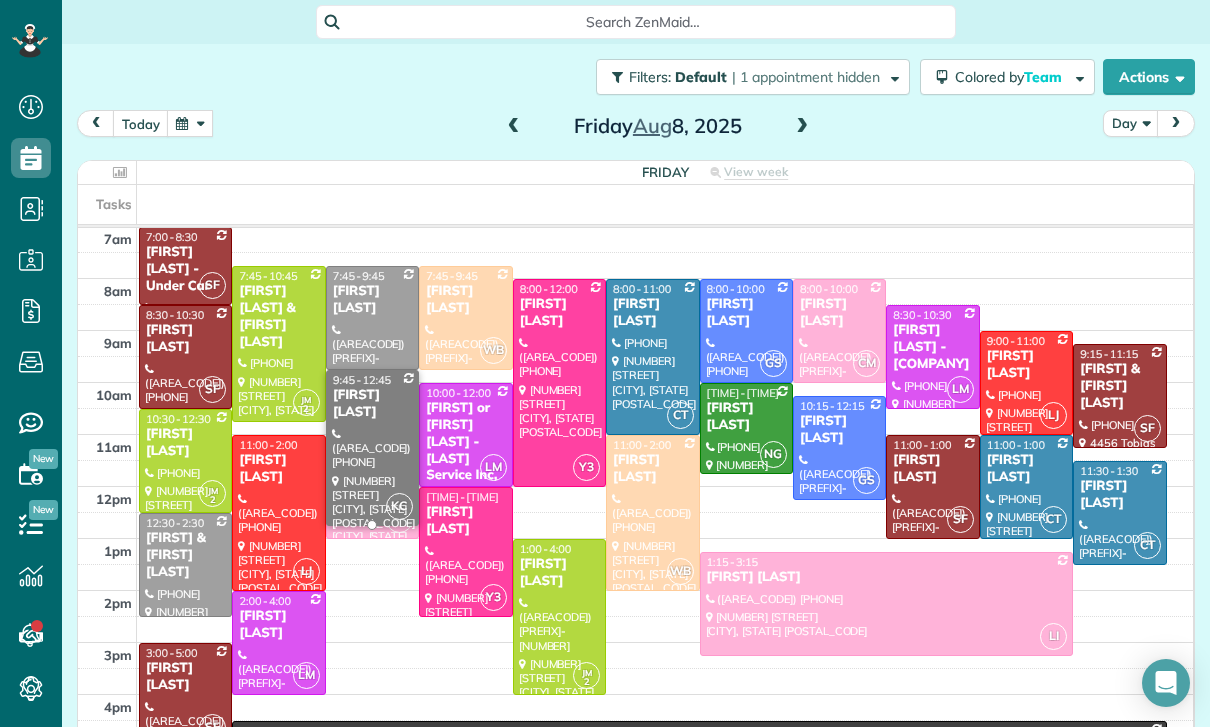 scroll, scrollTop: 157, scrollLeft: 0, axis: vertical 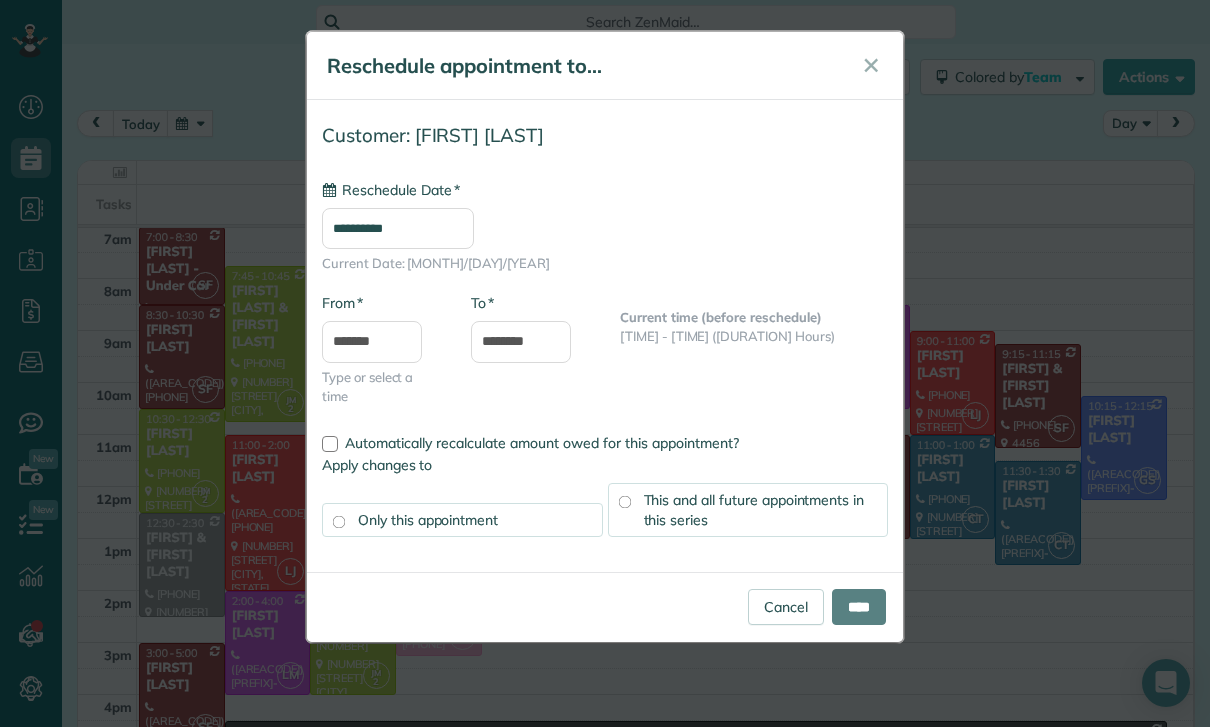 type on "**********" 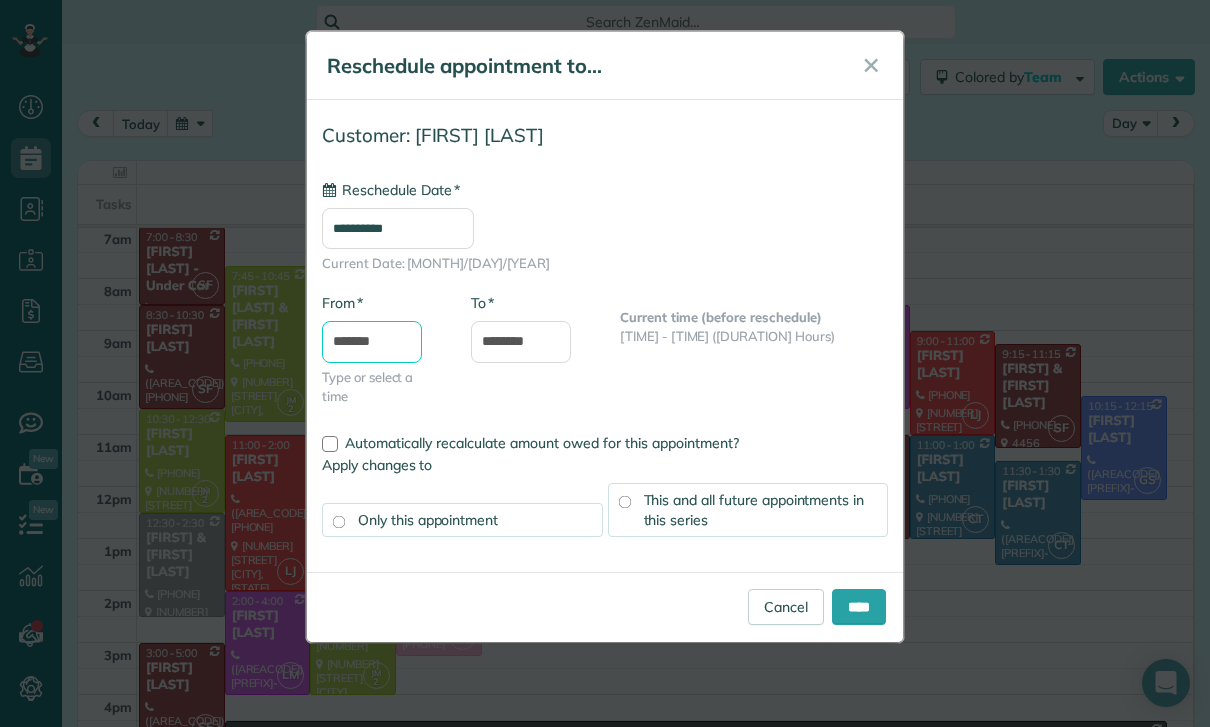 click on "*******" at bounding box center (372, 342) 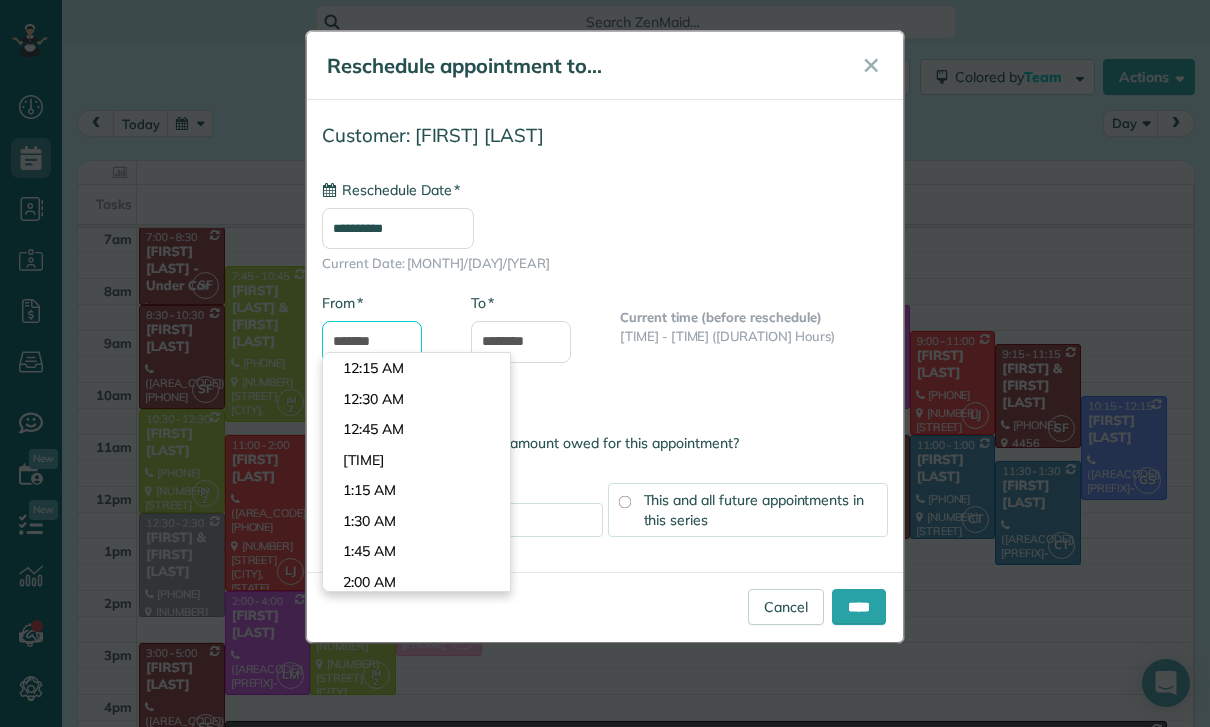 scroll, scrollTop: 1110, scrollLeft: 0, axis: vertical 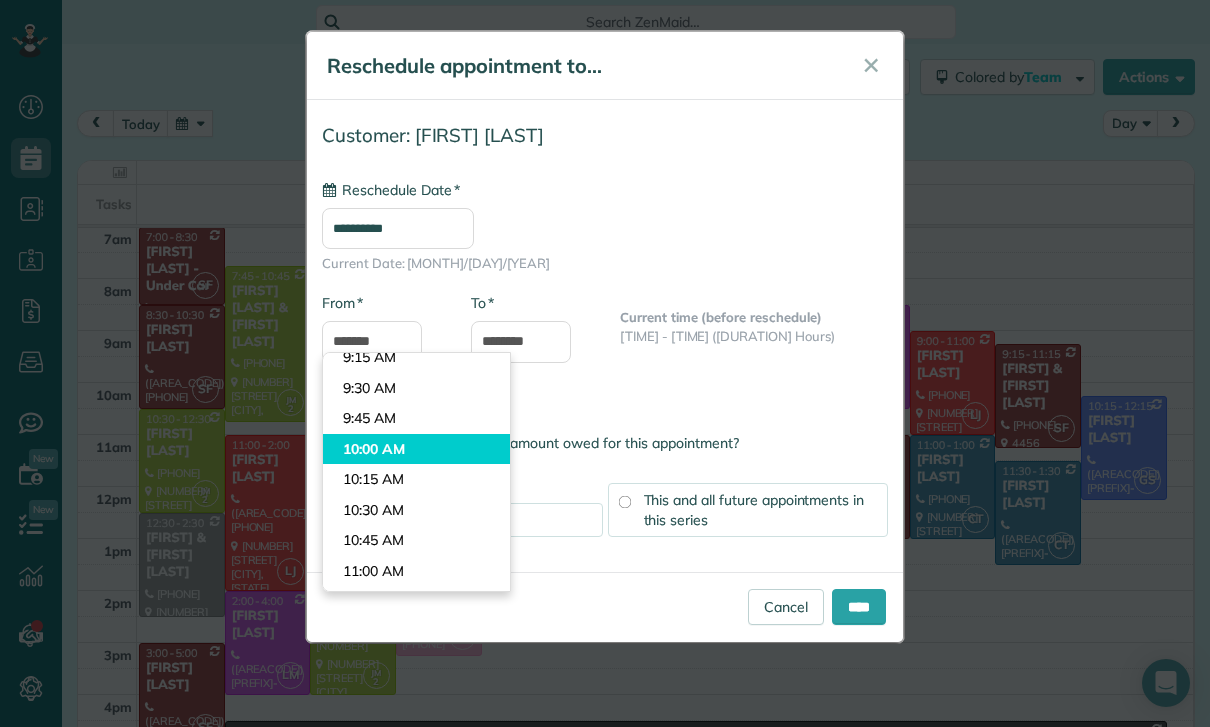 click on "Dashboard
Scheduling
Calendar View
List View
Dispatch View - Weekly scheduling (Beta)" at bounding box center (605, 363) 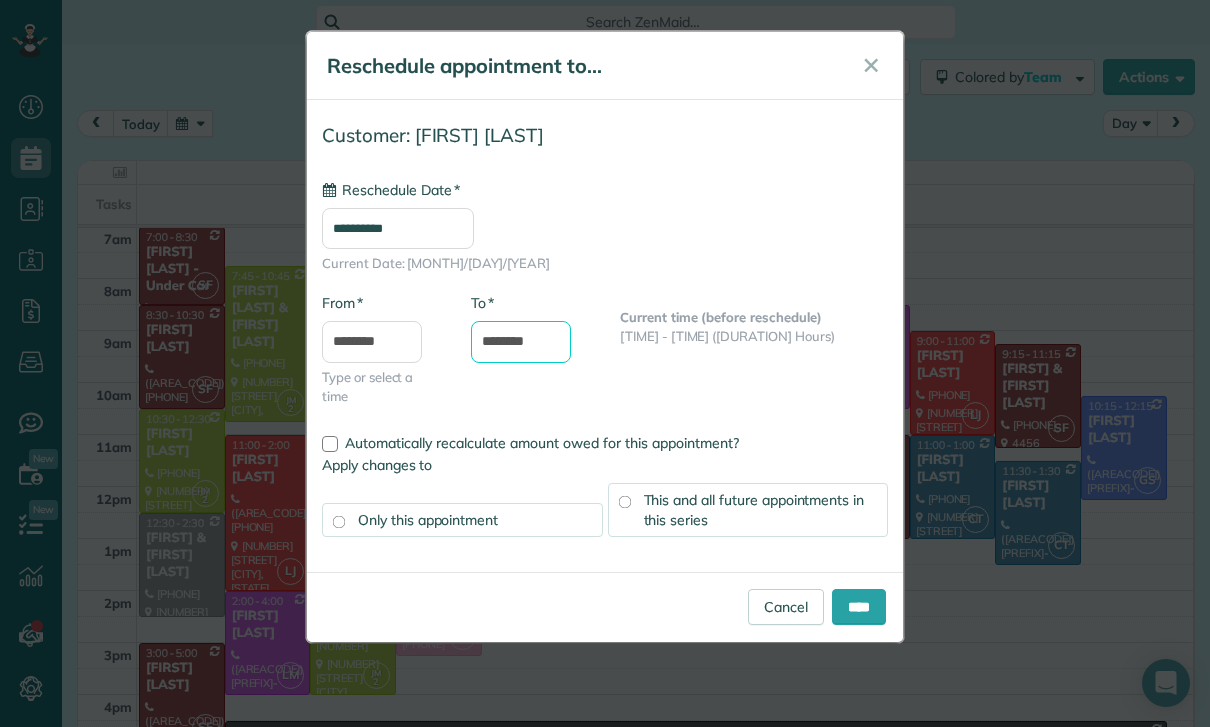 click on "********" at bounding box center (521, 342) 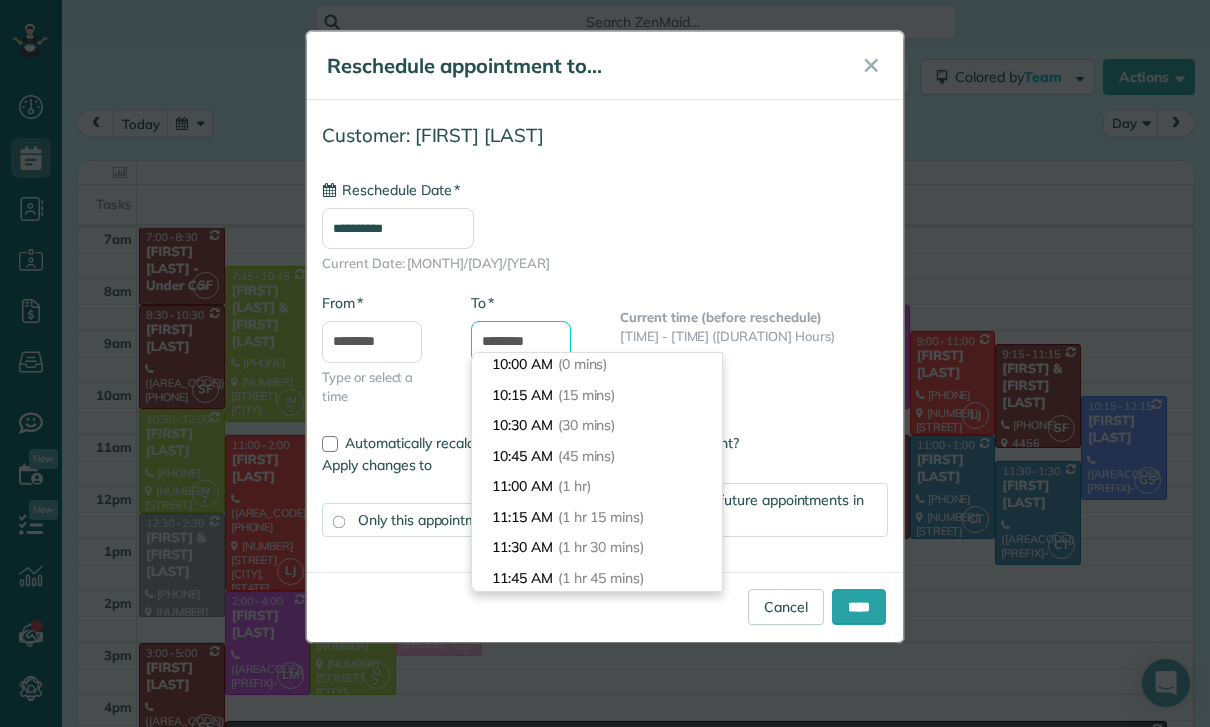 scroll, scrollTop: 2, scrollLeft: 0, axis: vertical 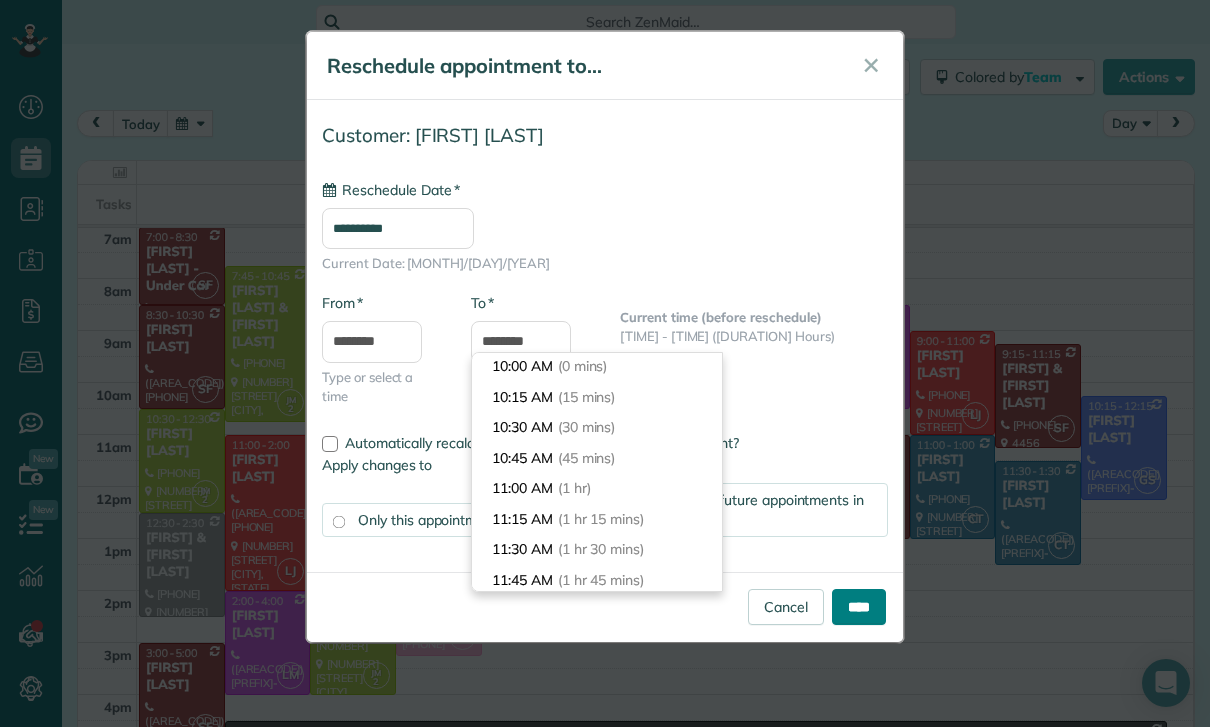 click on "****" at bounding box center [859, 607] 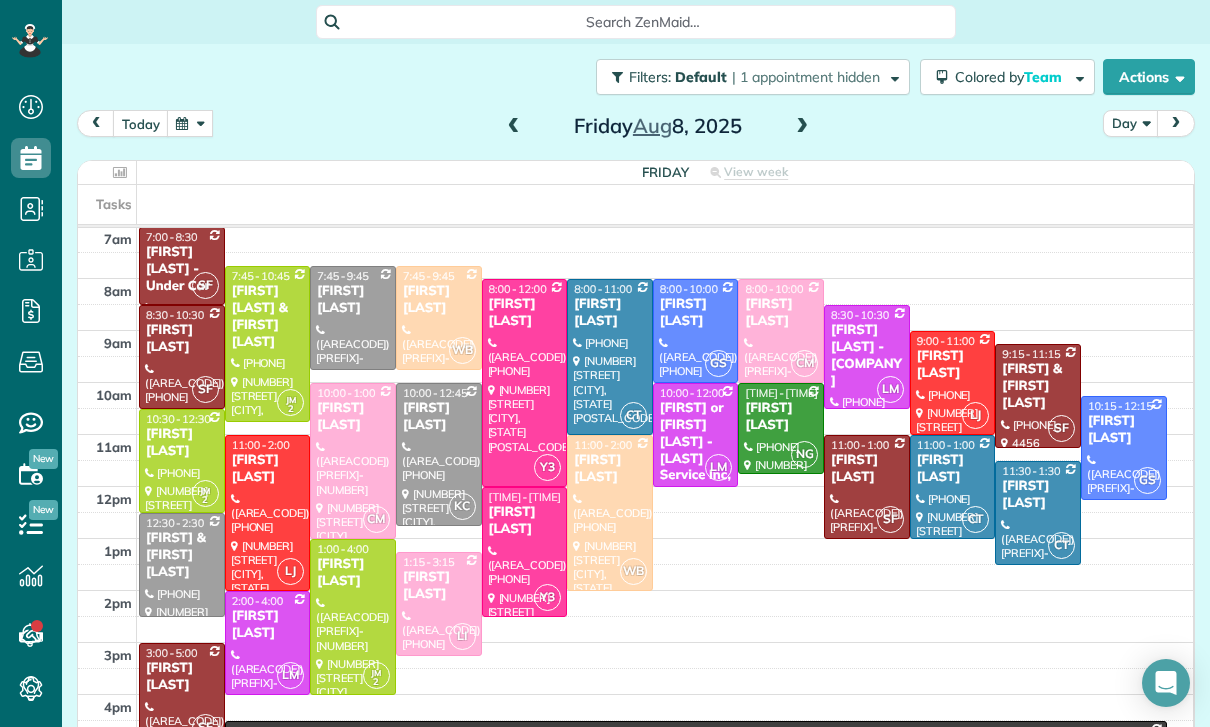 scroll, scrollTop: 157, scrollLeft: 0, axis: vertical 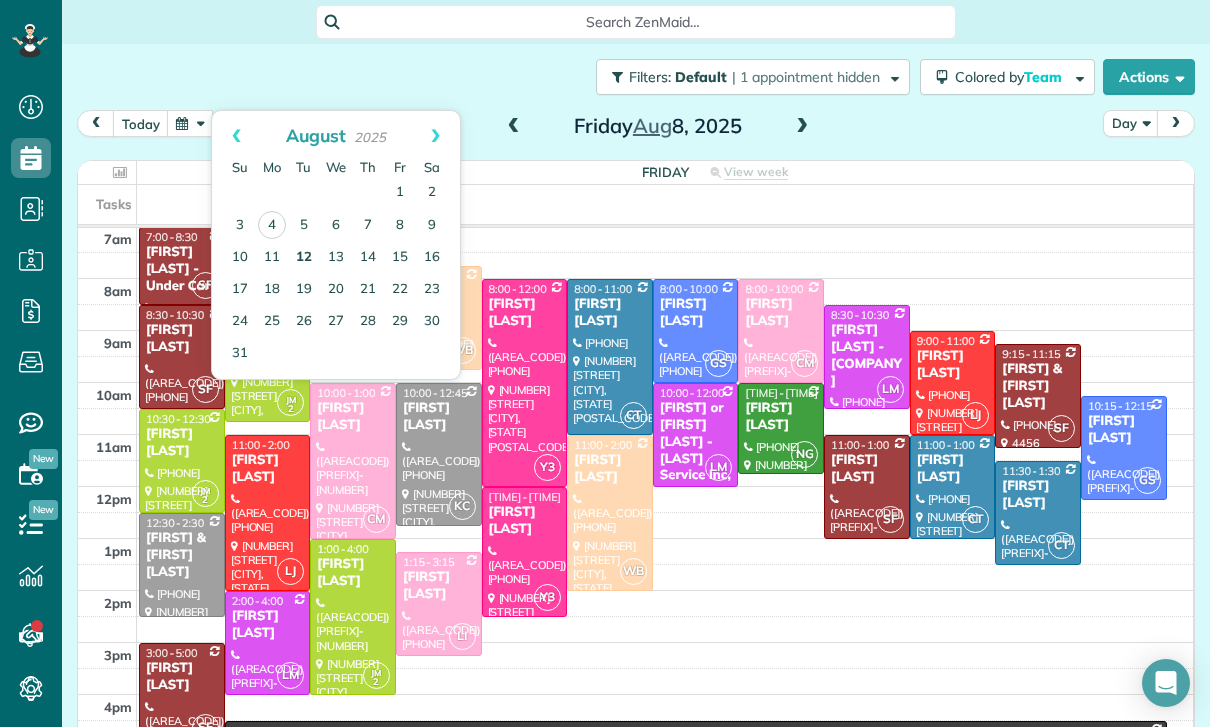 click on "12" at bounding box center [304, 258] 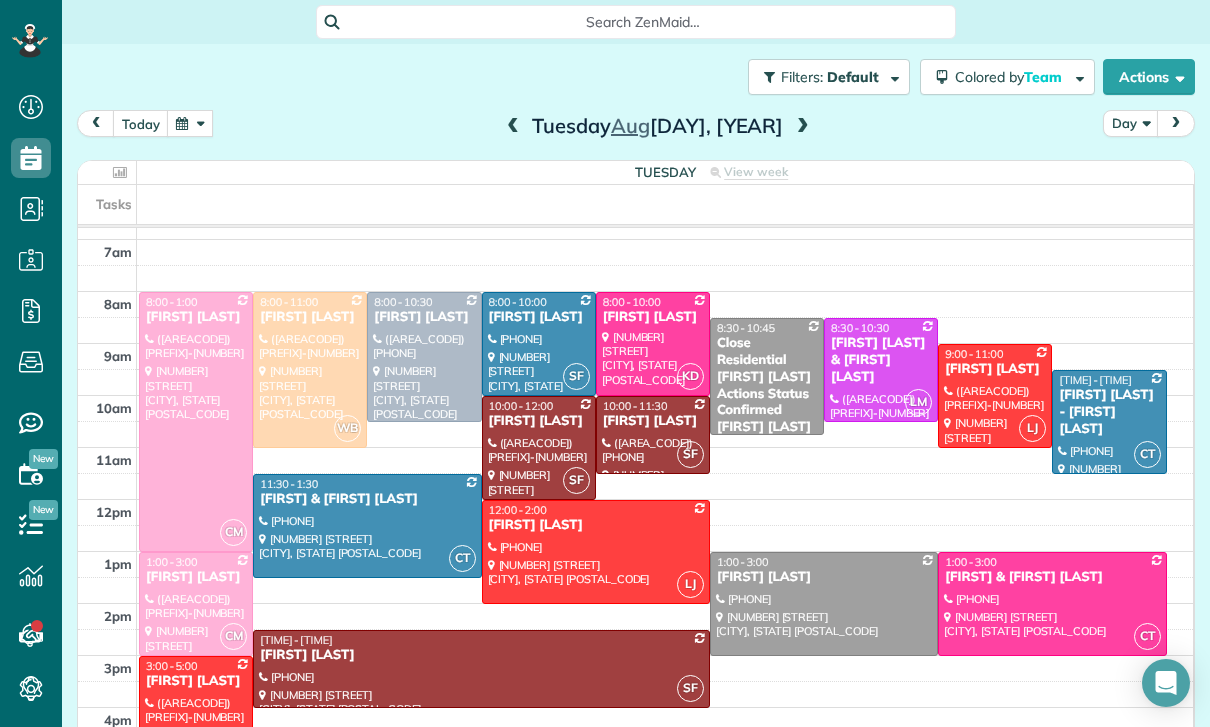 scroll, scrollTop: 157, scrollLeft: 0, axis: vertical 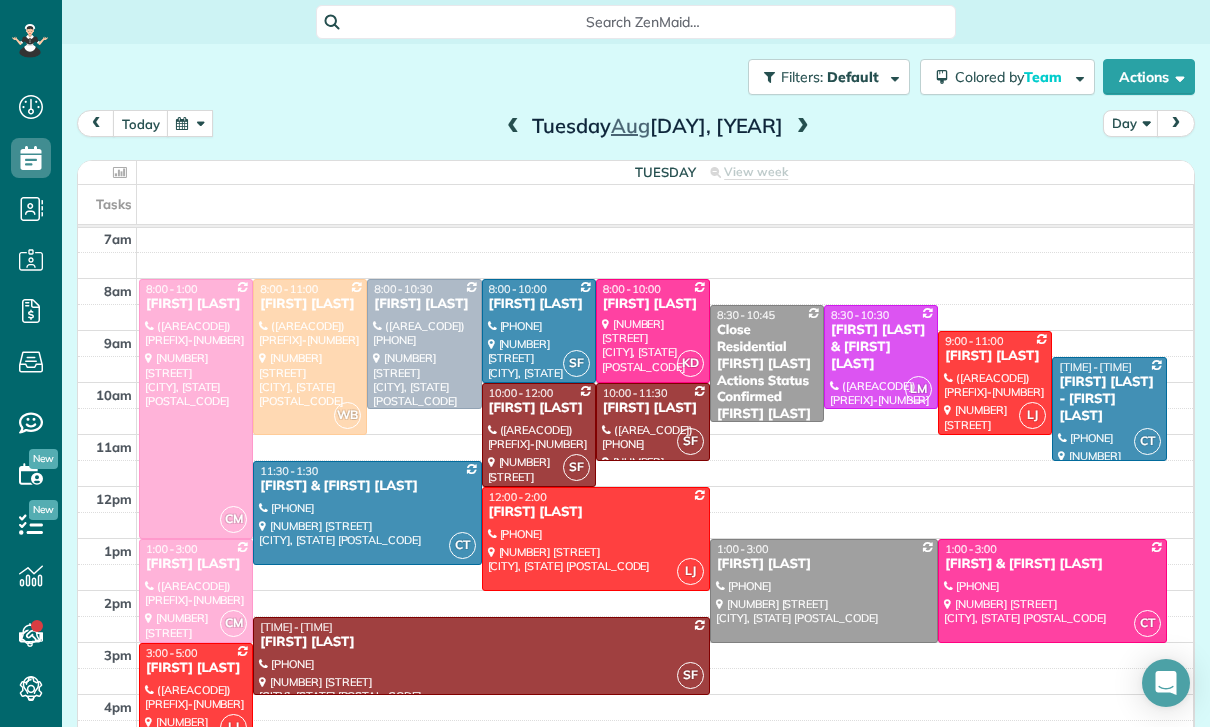 click at bounding box center (190, 123) 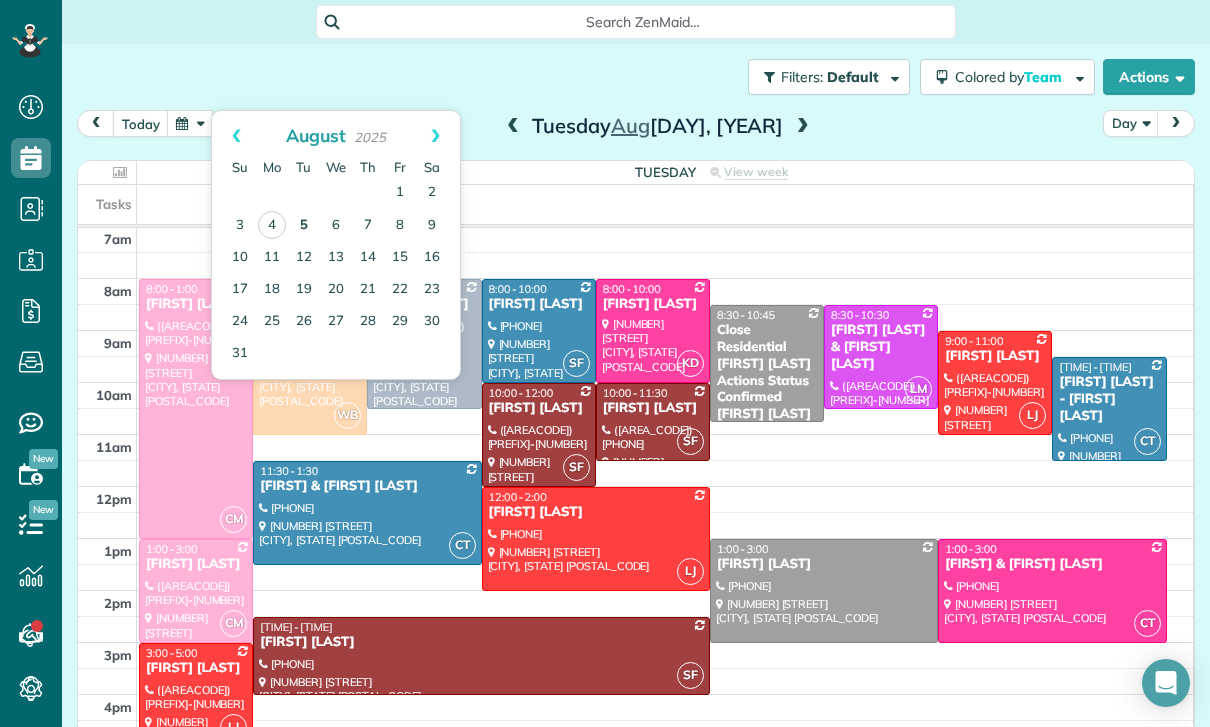 click on "5" at bounding box center (304, 226) 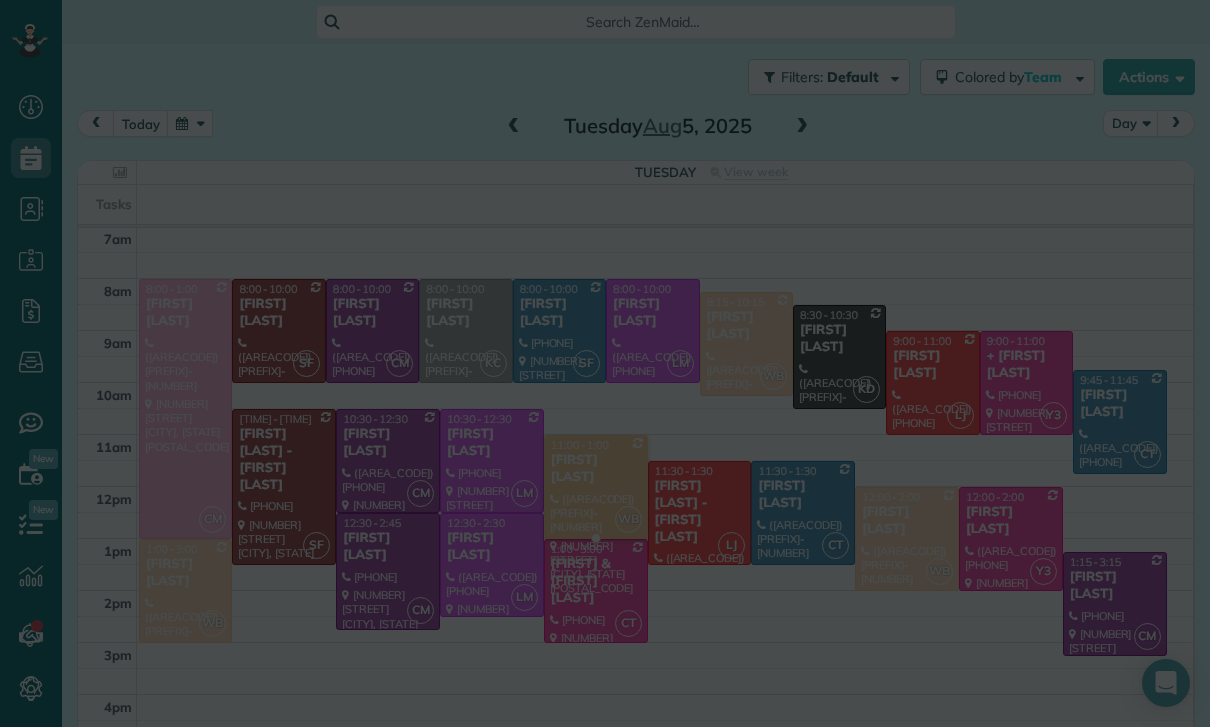 scroll, scrollTop: 157, scrollLeft: 0, axis: vertical 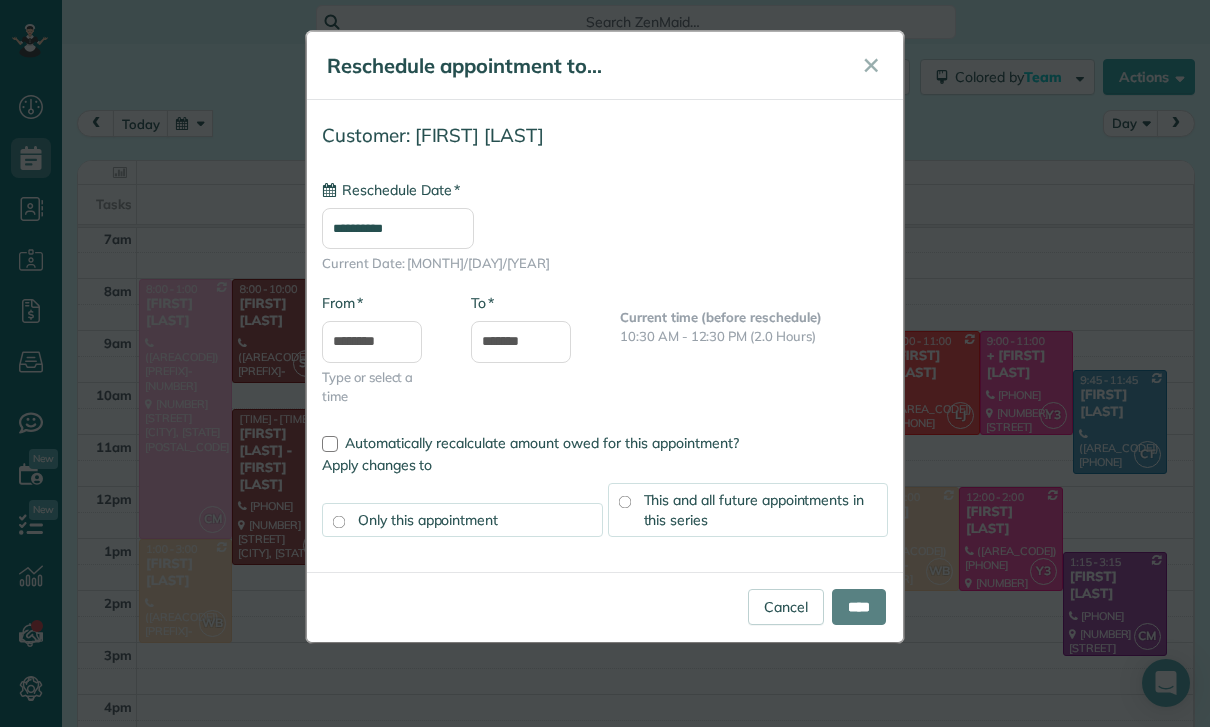 click on "**********" at bounding box center [398, 228] 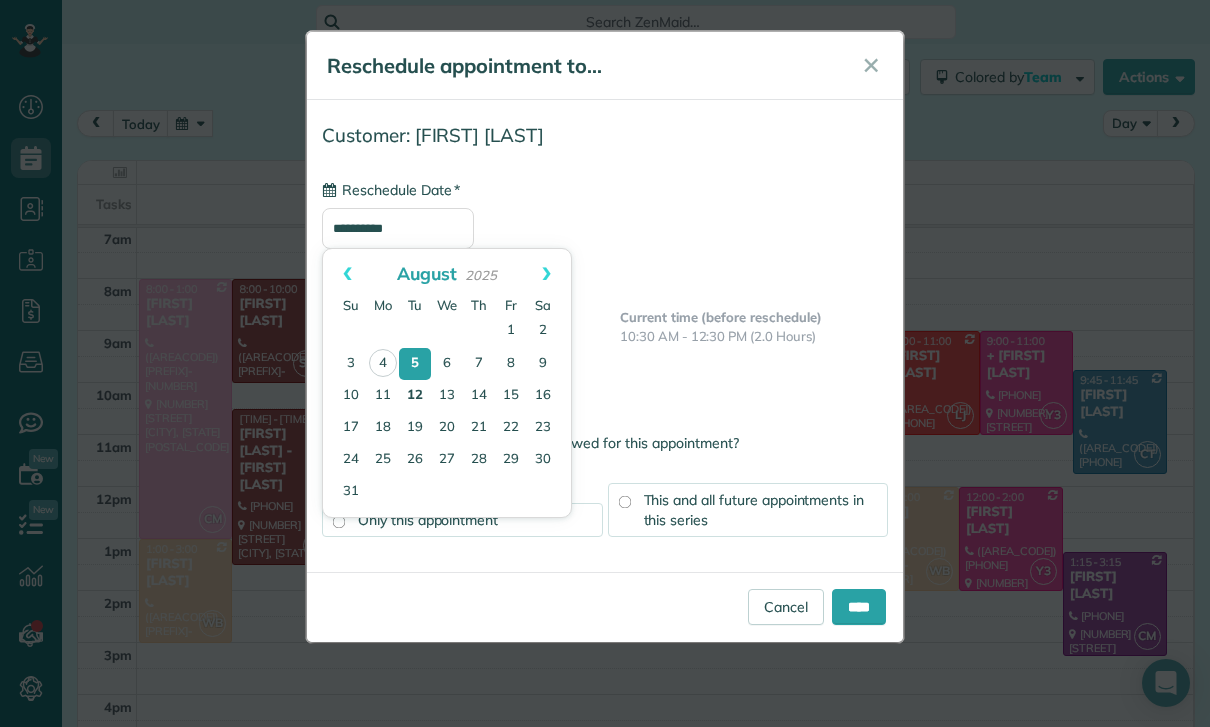click on "12" at bounding box center [415, 396] 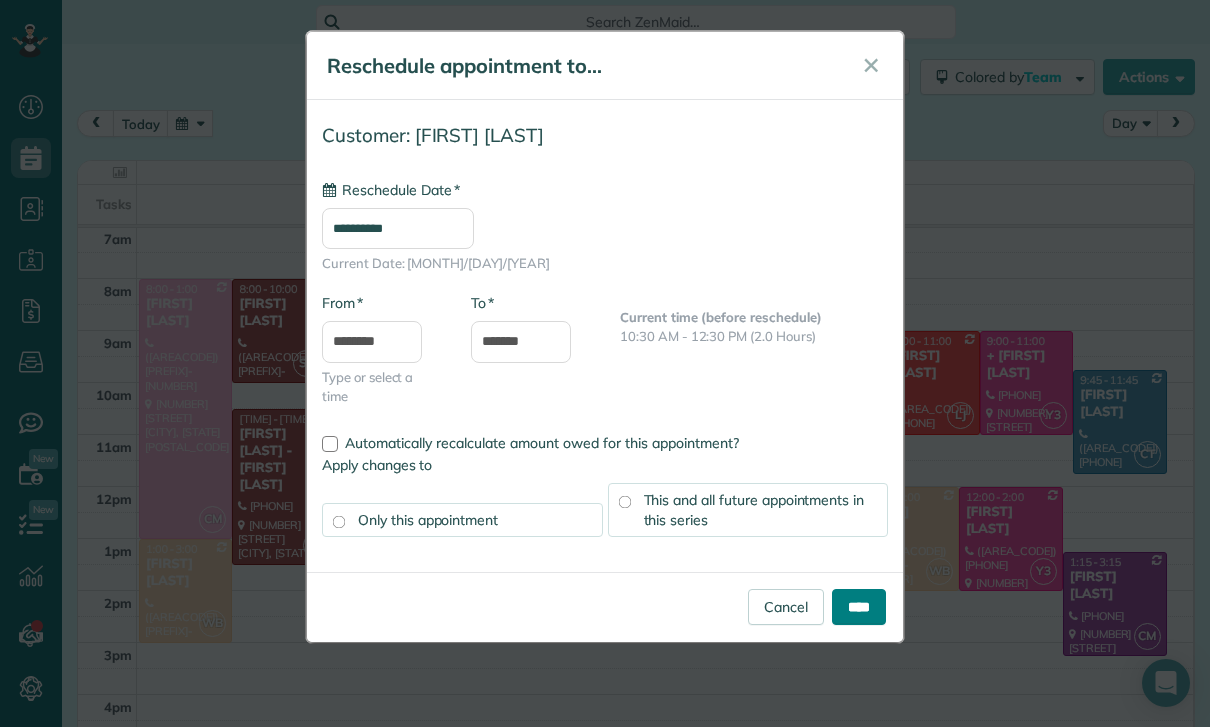 click on "****" at bounding box center (859, 607) 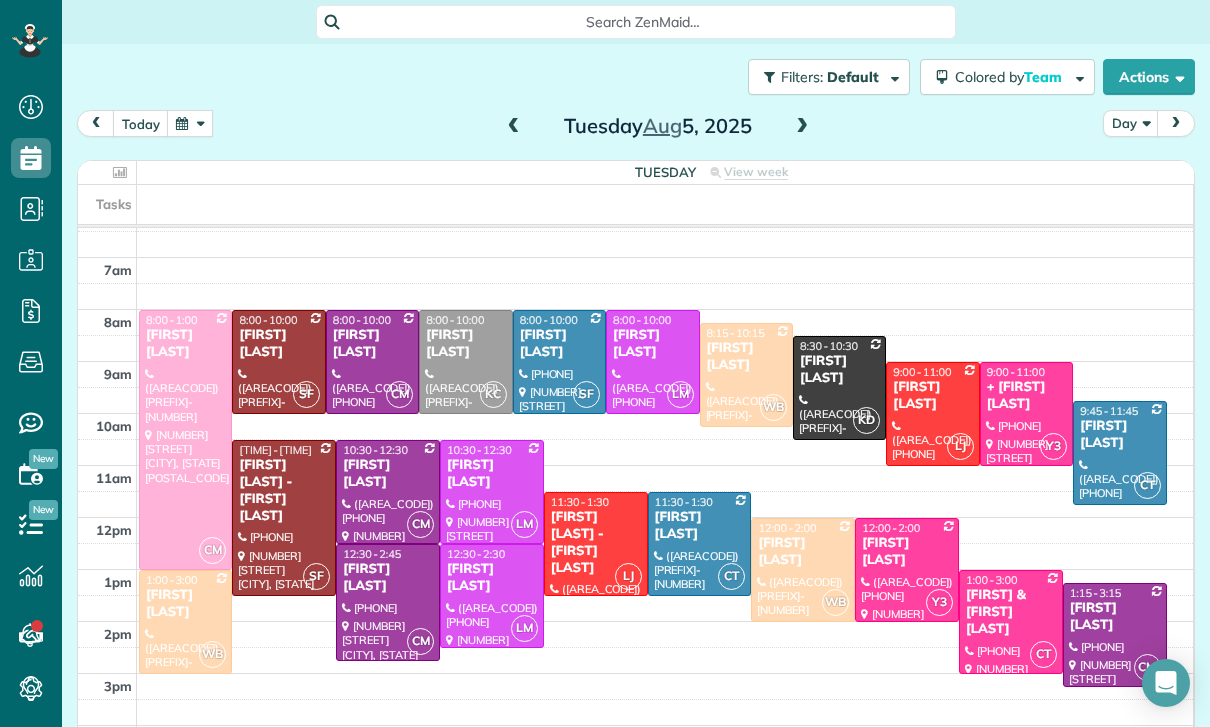 scroll, scrollTop: 157, scrollLeft: 0, axis: vertical 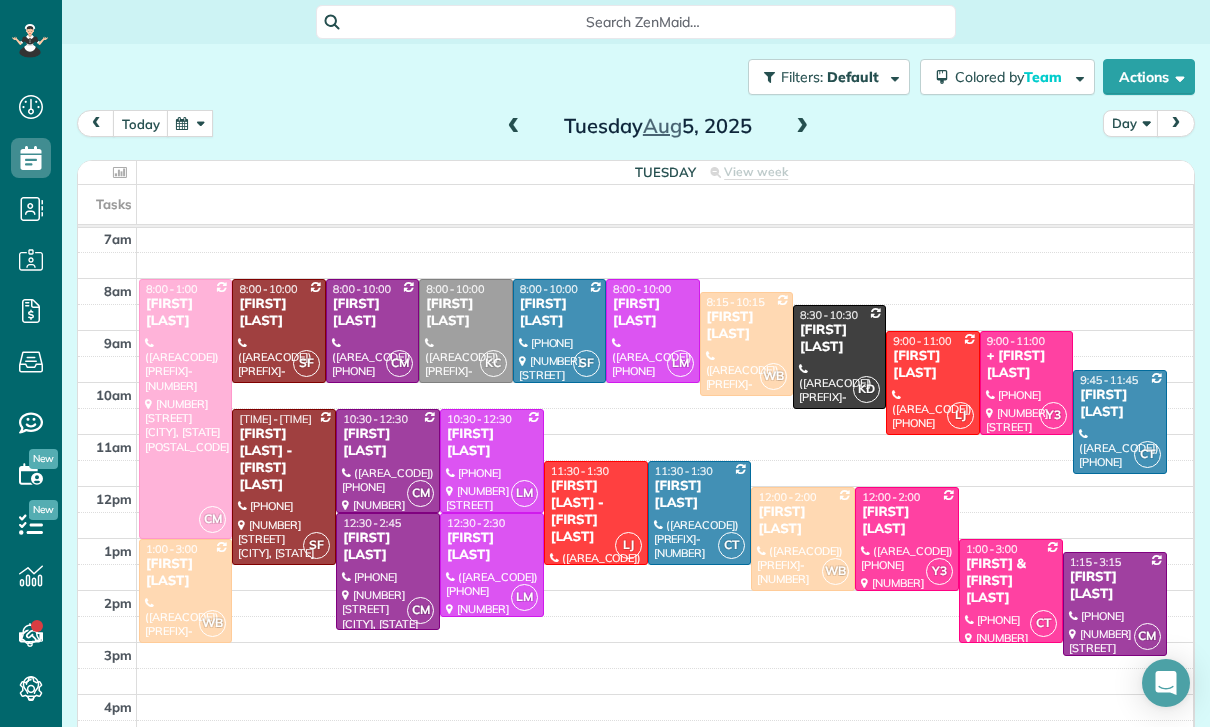click at bounding box center (185, 591) 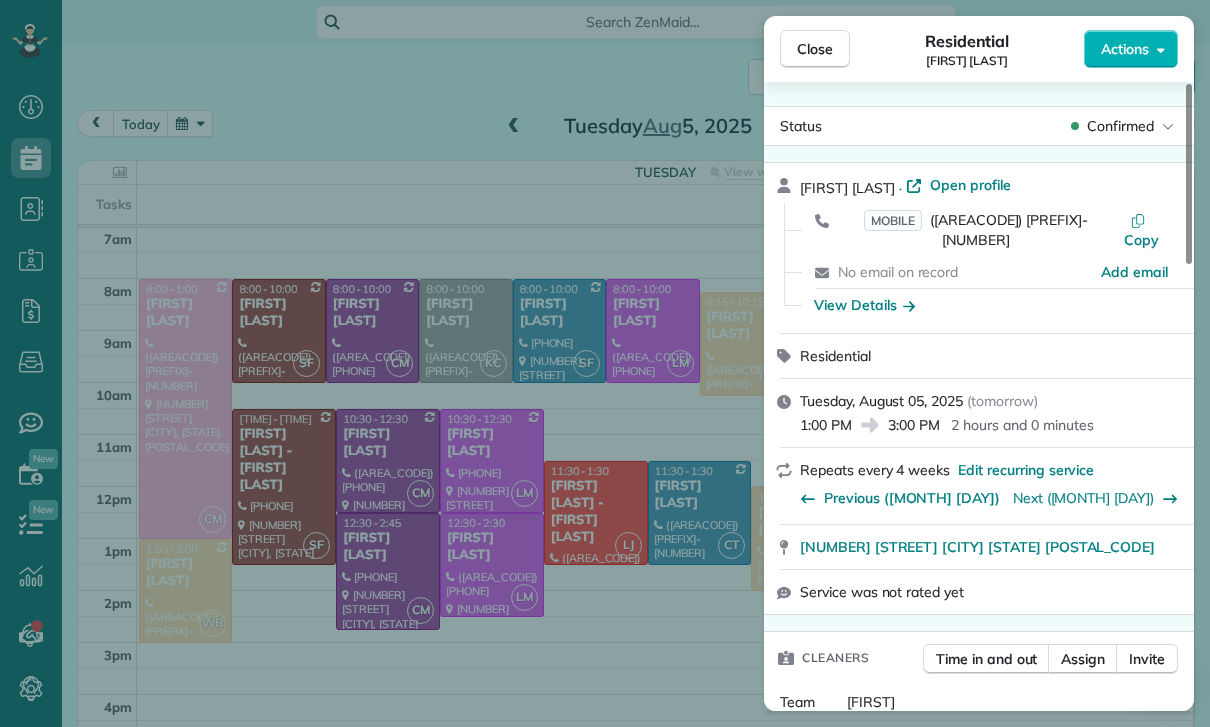 click on "Close Residential [FIRST] [LAST] Actions Status Confirmed [FIRST] [LAST] · Open profile MOBILE [PHONE] Copy No email on record Add email View Details Residential [DAY_OF_WEEK], [MONTH] [DAY], [YEAR] ( tomorrow ) [TIME] [TIME] [DURATION] Repeats every 4 weeks Edit recurring service Previous ([MONTH] [DAY]) Next ([MONTH] [DAY]) [NUMBER] [STREET] [CITY] [STATE] [POSTAL_CODE] Service was not rated yet Cleaners Time in and out Assign Invite Team [FIRST] Cleaners [FIRST] [LAST] [TIME] [TIME] Checklist Try Now Keep this appointment up to your standards. Stay on top of every detail, keep your cleaners organised, and your client happy. Assign a checklist Watch a 5 min demo Billing Billing actions Service Service Price (1x $[PRICE]) $[PRICE] Add an item Overcharge $[PRICE] Discount $[PRICE] Coupon discount - Primary tax - Secondary tax - Total appointment price $[PRICE] Tips collected $[PRICE] Unpaid Mark as paid Total including tip $[PRICE] Get paid online in no-time! Send an invoice and reward your cleaners with tips Charge customer credit card - 0" at bounding box center [605, 363] 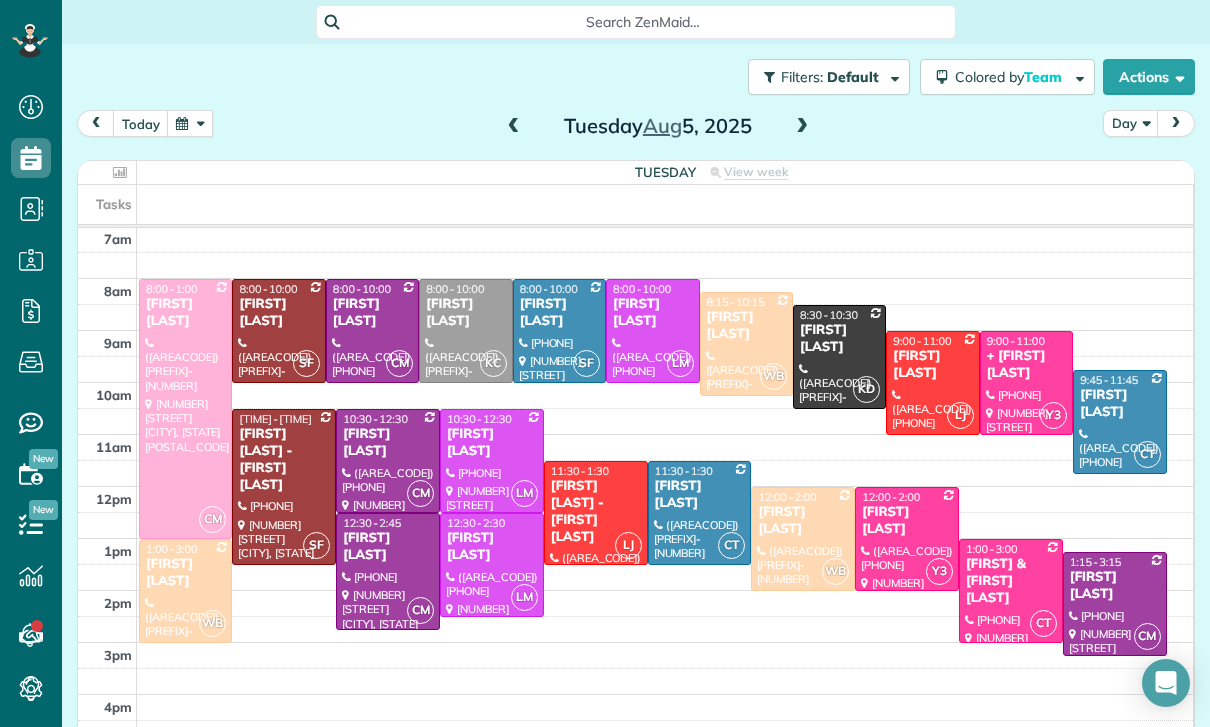 click at bounding box center [803, 539] 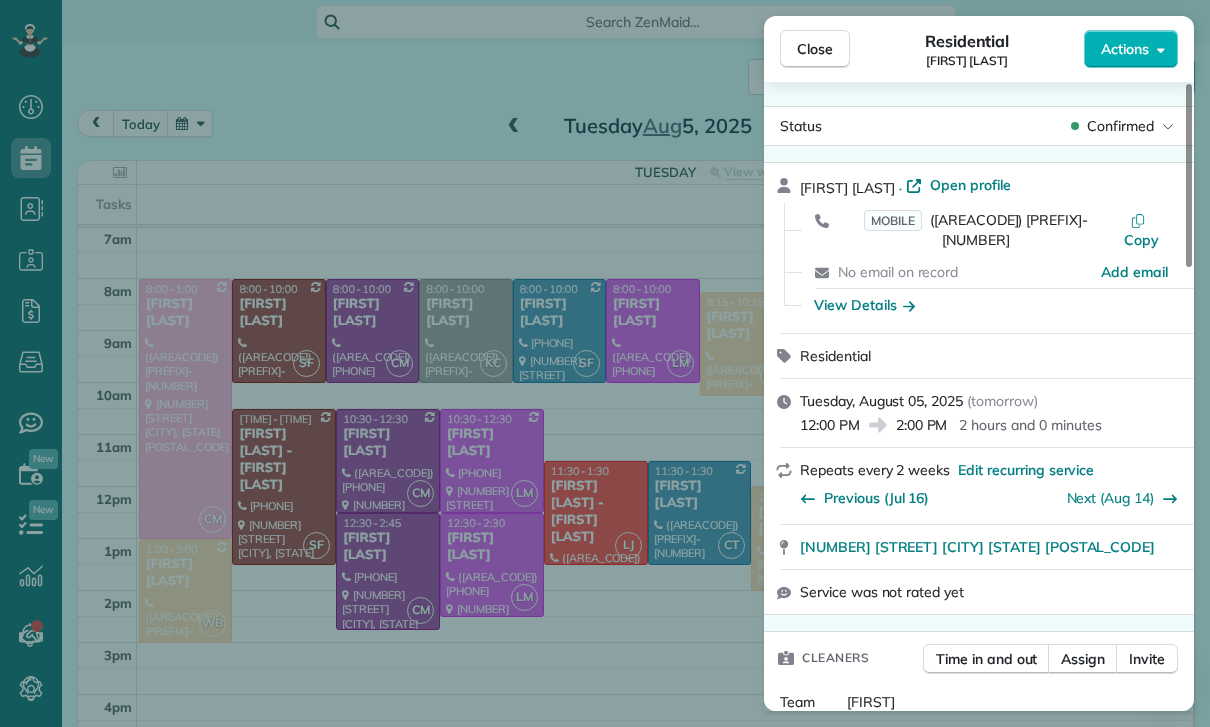 click on "Close Residential [FIRST] [LAST] Actions Status Confirmed [FIRST] [LAST] · Open profile MOBILE ([AREACODE]) [PREFIX]-[NUMBER] Copy No email on record Add email View Details Residential [DAY], [MONTH] [NUMBER], [YEAR] ( tomorrow ) [TIME] [TIME] [DURATION] Repeats every [NUMBER] weeks Edit recurring service Previous ([MONTH] [NUMBER]) Next ([MONTH] [NUMBER]) [NUMBER] [STREET] #[NUMBER] [CITY] [STATE] [POSTAL_CODE] Service was not rated yet Cleaners Time in and out Assign Invite Team [CLEANER_NAME] Cleaners [CLEANER_NAME] [TIME] [TIME] Checklist Try Now Keep this appointment up to your standards. Stay on top of every detail, keep your cleaners organised, and your client happy. Assign a checklist Watch a 5 min demo Billing Billing actions Service Add an item Overcharge $[PRICE] Discount $[PRICE] Coupon discount - Primary tax - Secondary tax - Total appointment price $[PRICE] Tips collected $[PRICE] Mark as paid Total including tip $[PRICE] Get paid online in no-time! Send an invoice and reward your cleaners with tips Charge customer credit card Appointment custom fields Key # -" at bounding box center [605, 363] 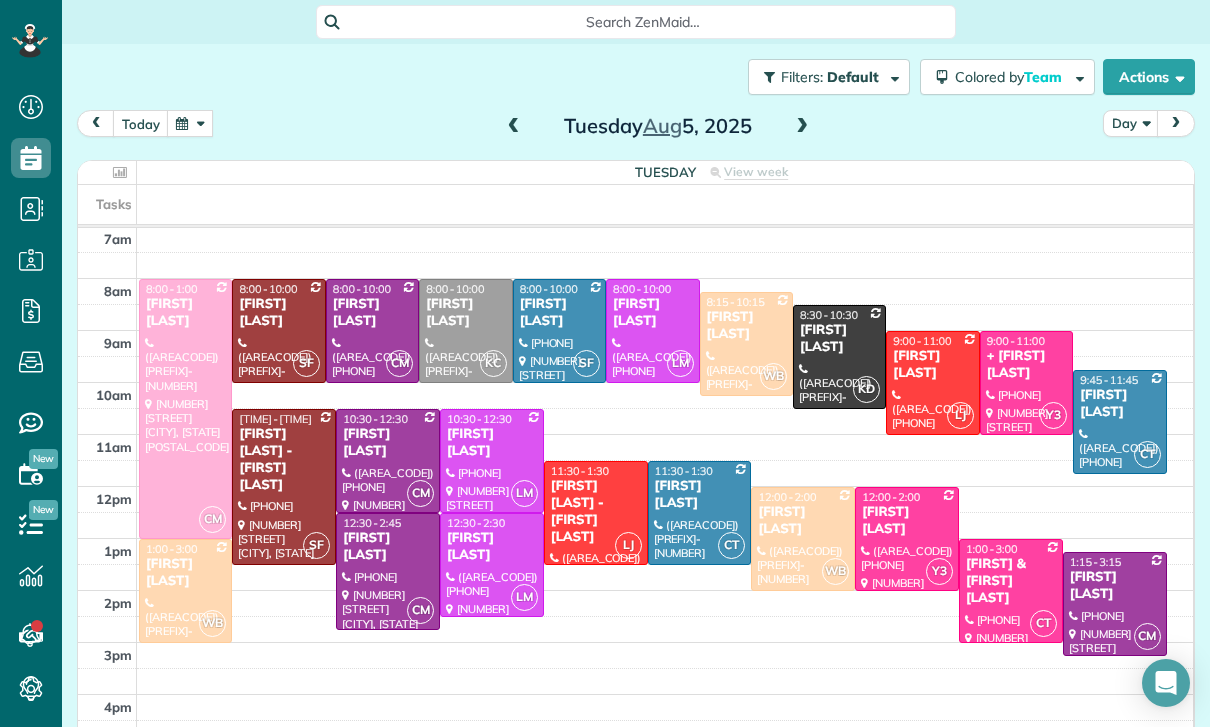 click on "[FIRST] [LAST]" at bounding box center (746, 326) 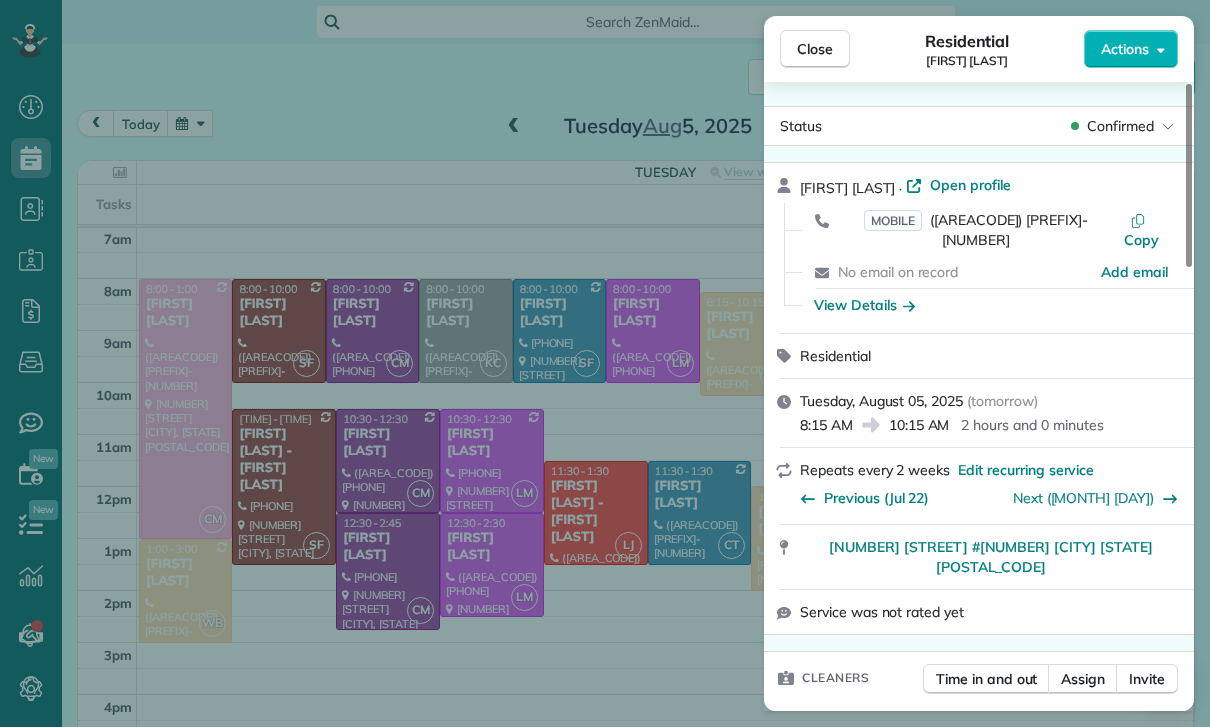 scroll, scrollTop: 126, scrollLeft: 0, axis: vertical 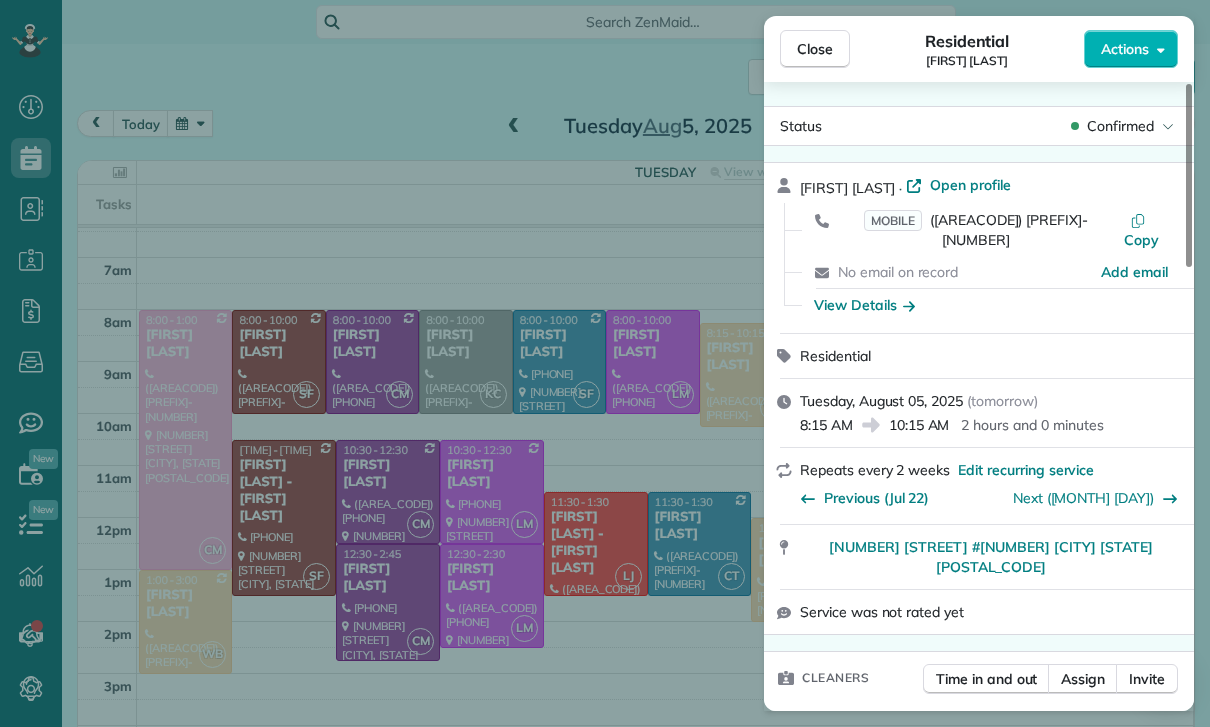 click on "Close Residential [FIRST] [LAST] Actions Status Confirmed [FIRST] [LAST] · Open profile MOBILE ([AREACODE]) [PREFIX]-[NUMBER] Copy No email on record Add email View Details Residential [DAY], [MONTH] [NUMBER], [YEAR] ([TIME_REFERENCE]) [TIME] [TIME] [DURATION] Repeats every [NUMBER] weeks Edit recurring service Previous ([MONTH] [NUMBER]) Next ([MONTH] [NUMBER]) [NUMBER] [STREET] #[NUMBER] [CITY] [STATE] [POSTAL_CODE] Service was not rated yet Cleaners Time in and out Assign Invite Team [CLEANER_NAME] Cleaners [CLEANER_NAME] [TIME] [TIME] Checklist Try Now Keep this appointment up to your standards. Stay on top of every detail, keep your cleaners organised, and your client happy. Assign a checklist Watch a 5 min demo Billing Billing actions Service Service Price Automatically calculated $[PRICE] Overcharge $[PRICE] Discount $[PRICE] Coupon discount - Primary tax - Secondary tax - Total appointment price $[PRICE] Tips collected $[PRICE] Mark as paid Total including tip $[PRICE] Get paid online in no-time! Send an invoice and reward your cleaners with tips Charge customer credit card -" at bounding box center [605, 363] 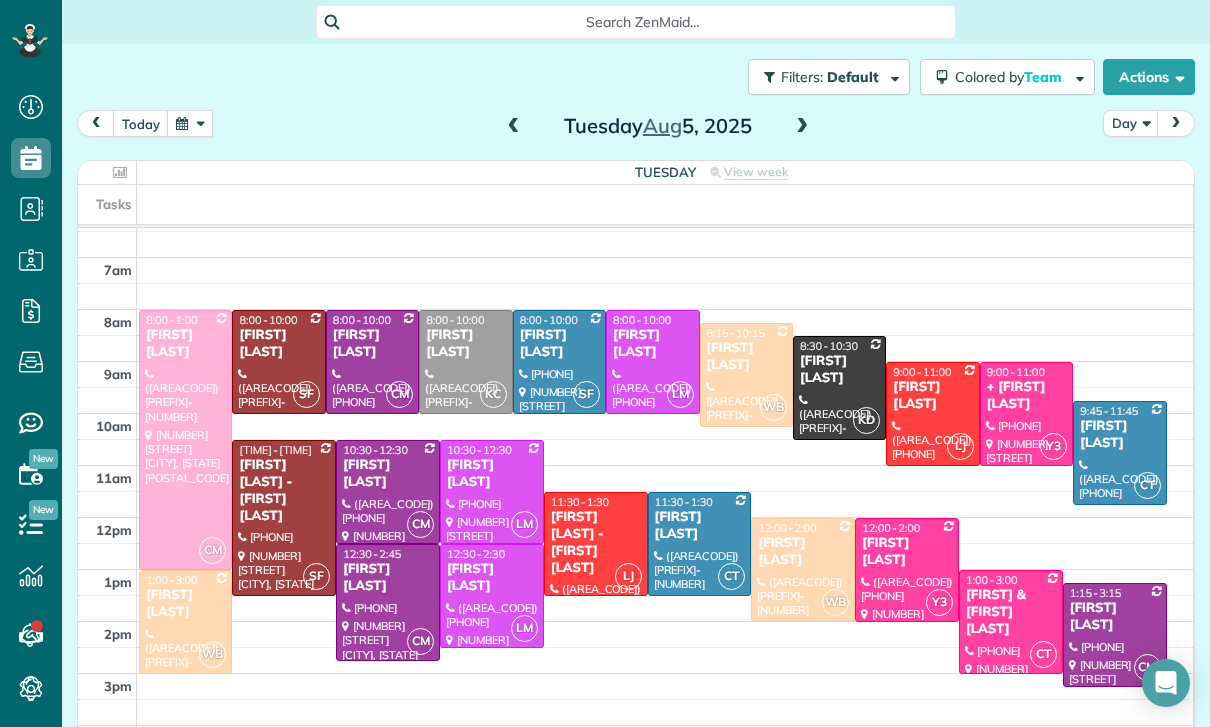 click at bounding box center (190, 123) 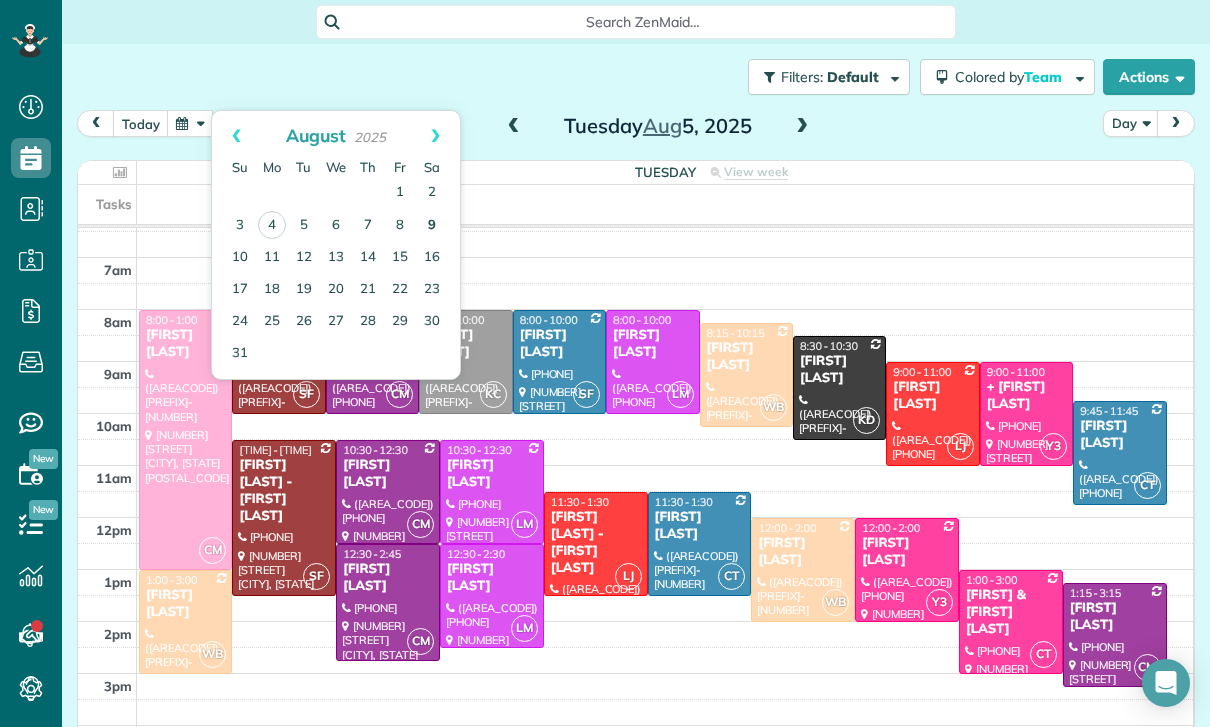 click on "9" at bounding box center [432, 226] 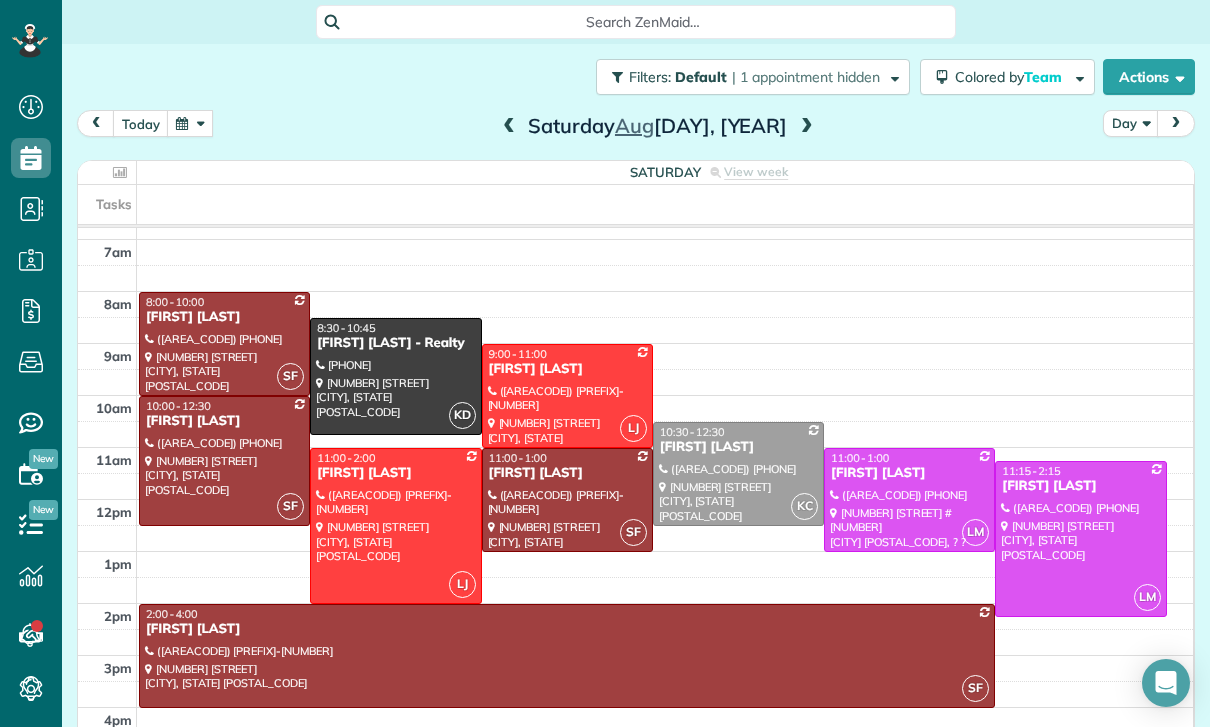 scroll, scrollTop: 157, scrollLeft: 0, axis: vertical 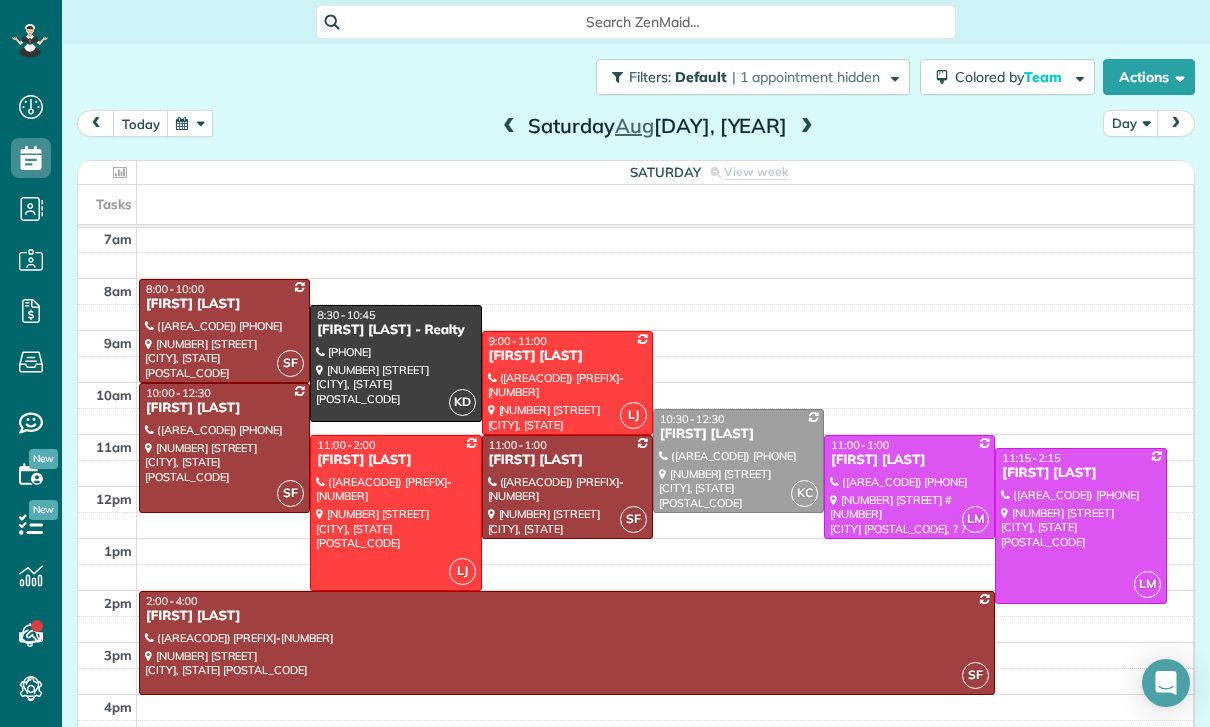 click at bounding box center [190, 123] 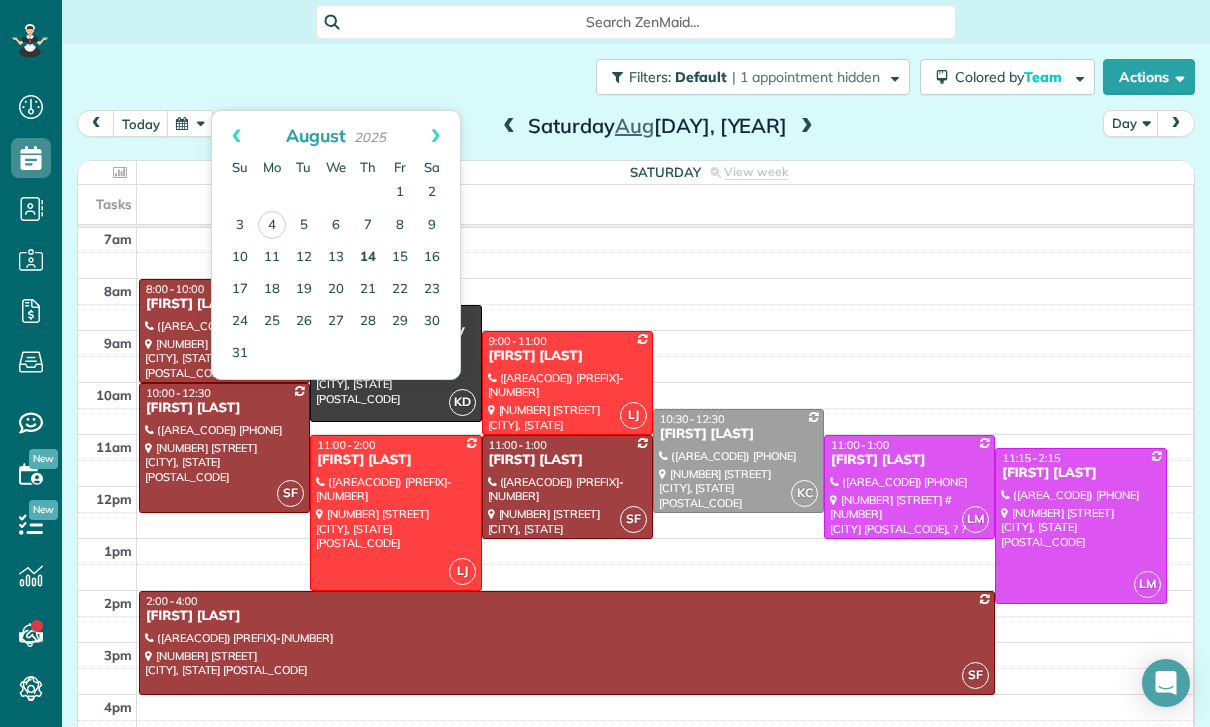 click on "14" at bounding box center [368, 258] 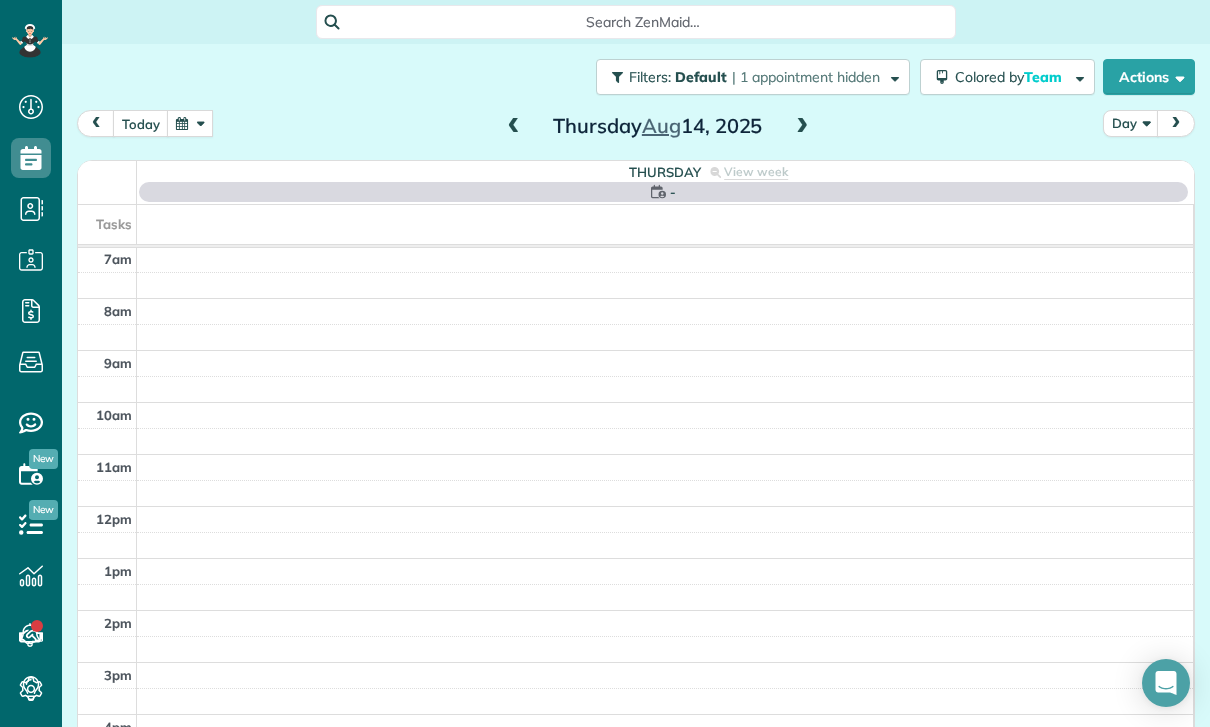 scroll, scrollTop: 157, scrollLeft: 0, axis: vertical 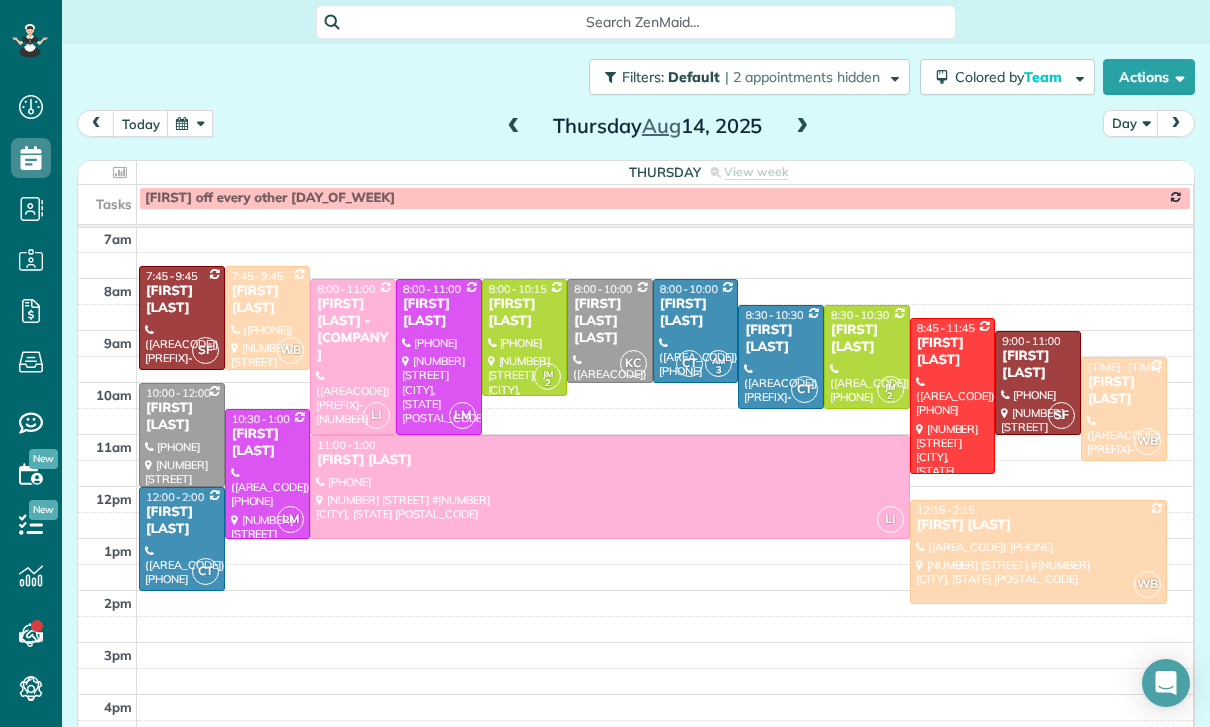 click at bounding box center [268, 318] 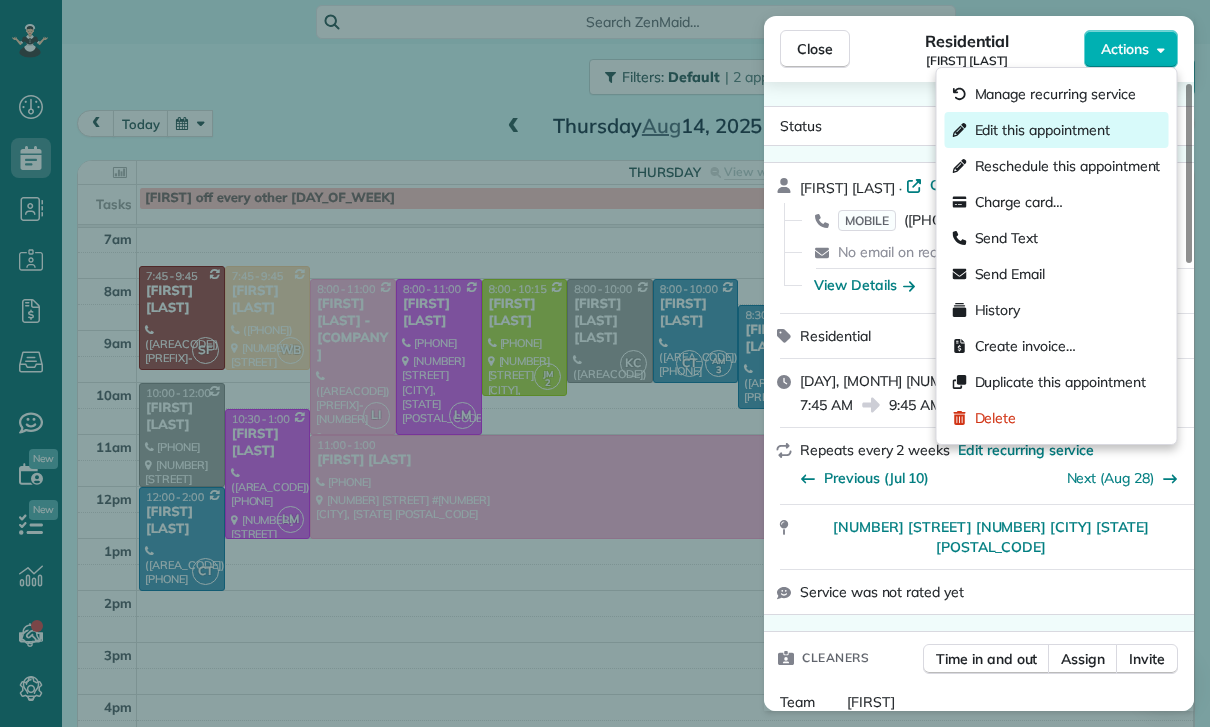 click on "Edit this appointment" at bounding box center (1042, 130) 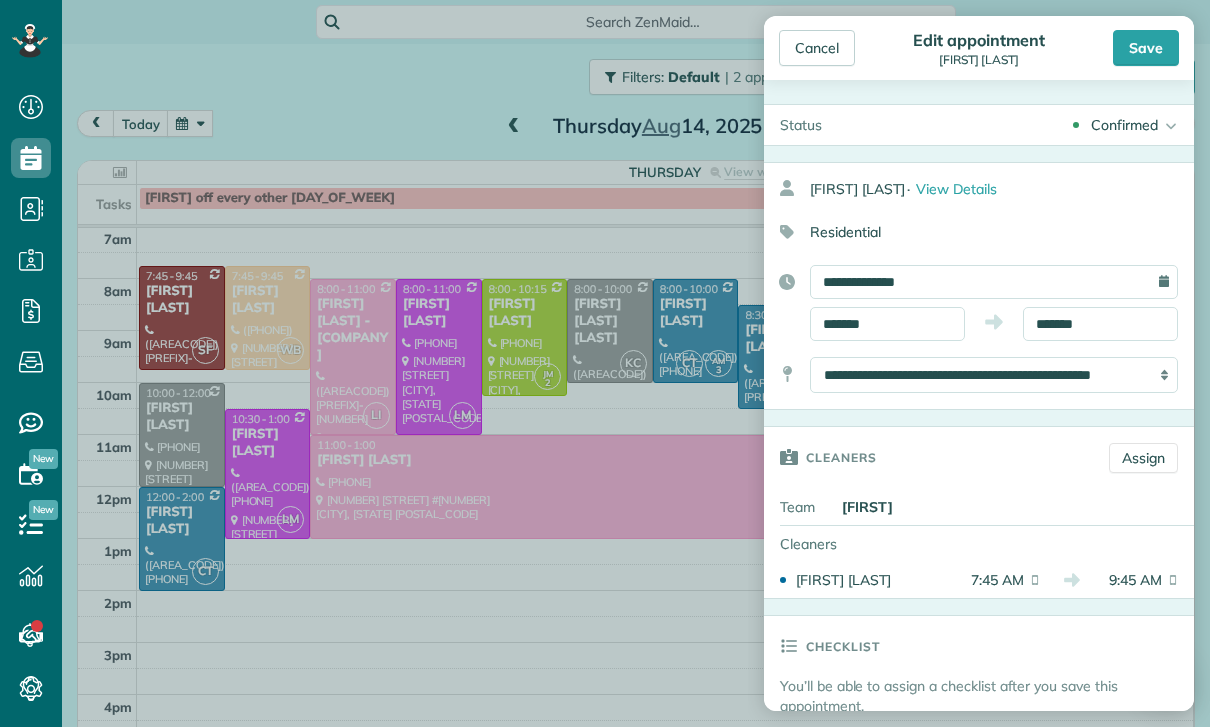 click on "**********" at bounding box center (994, 375) 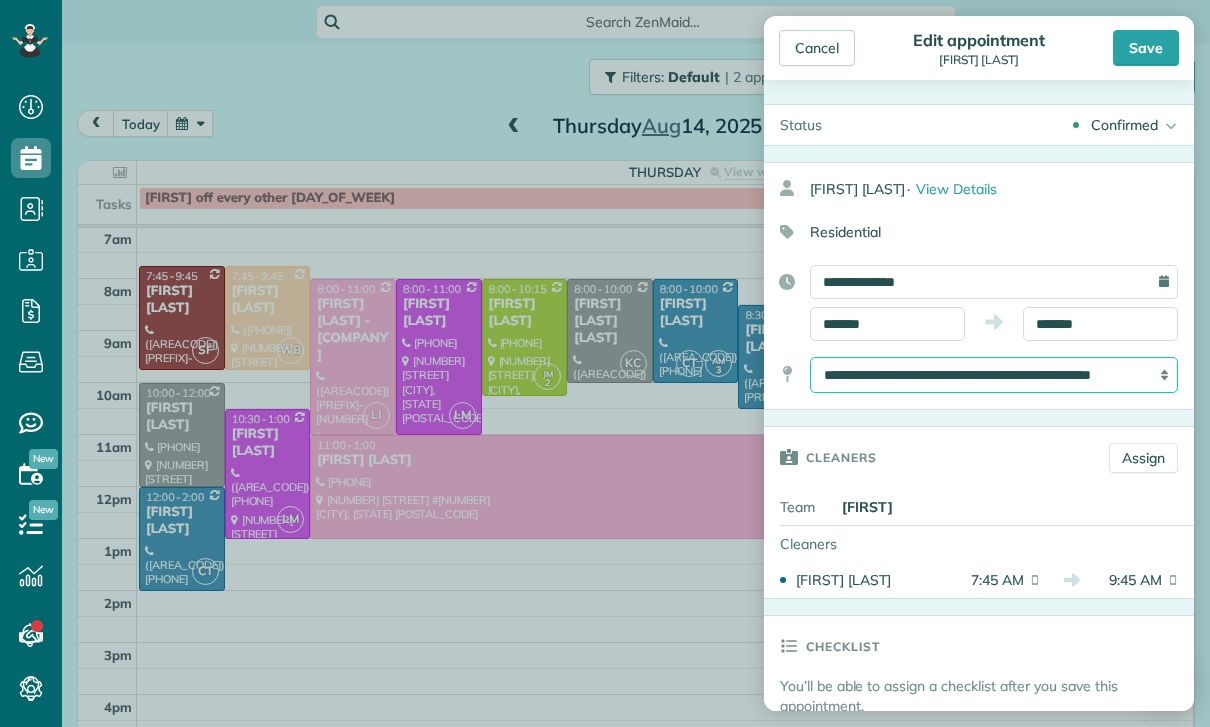 select on "*" 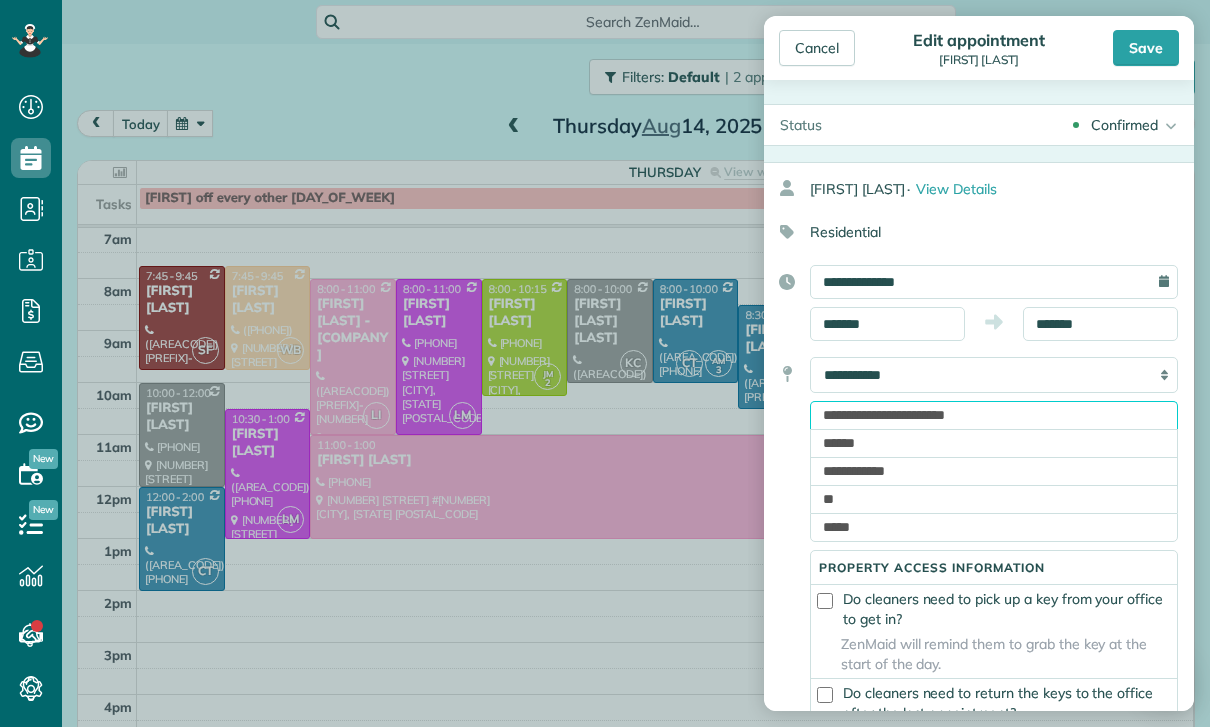 click on "**********" at bounding box center [994, 415] 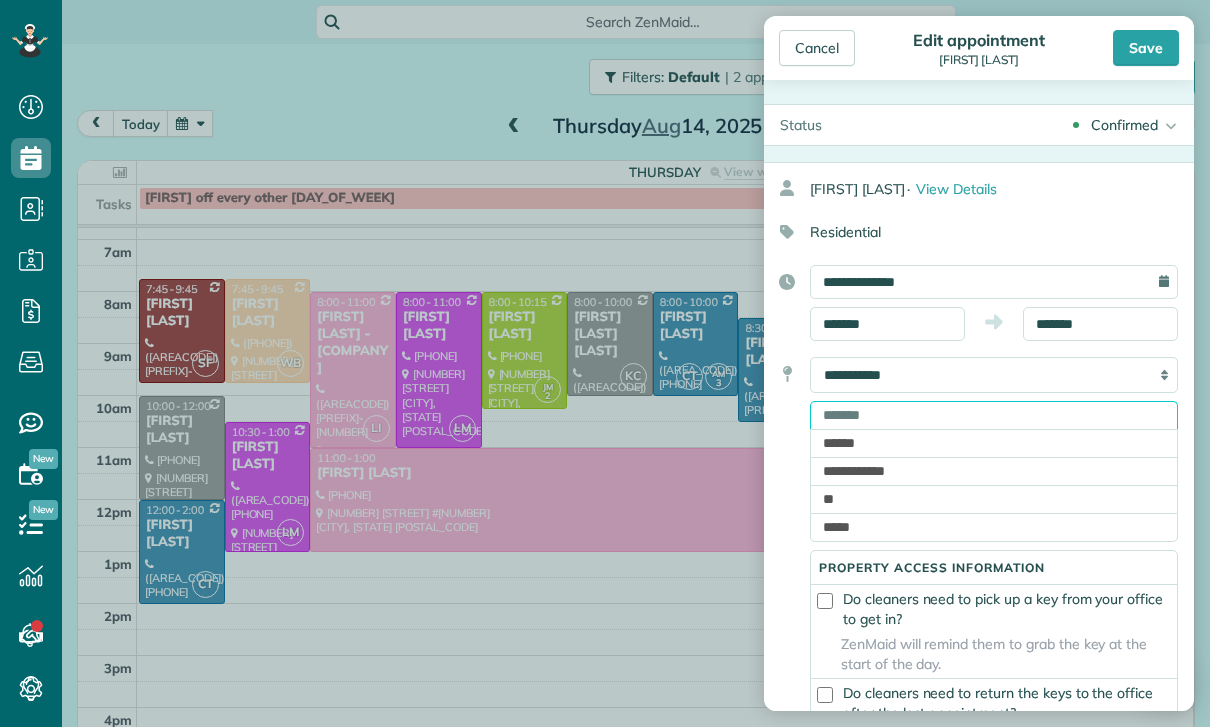 scroll, scrollTop: 157, scrollLeft: 0, axis: vertical 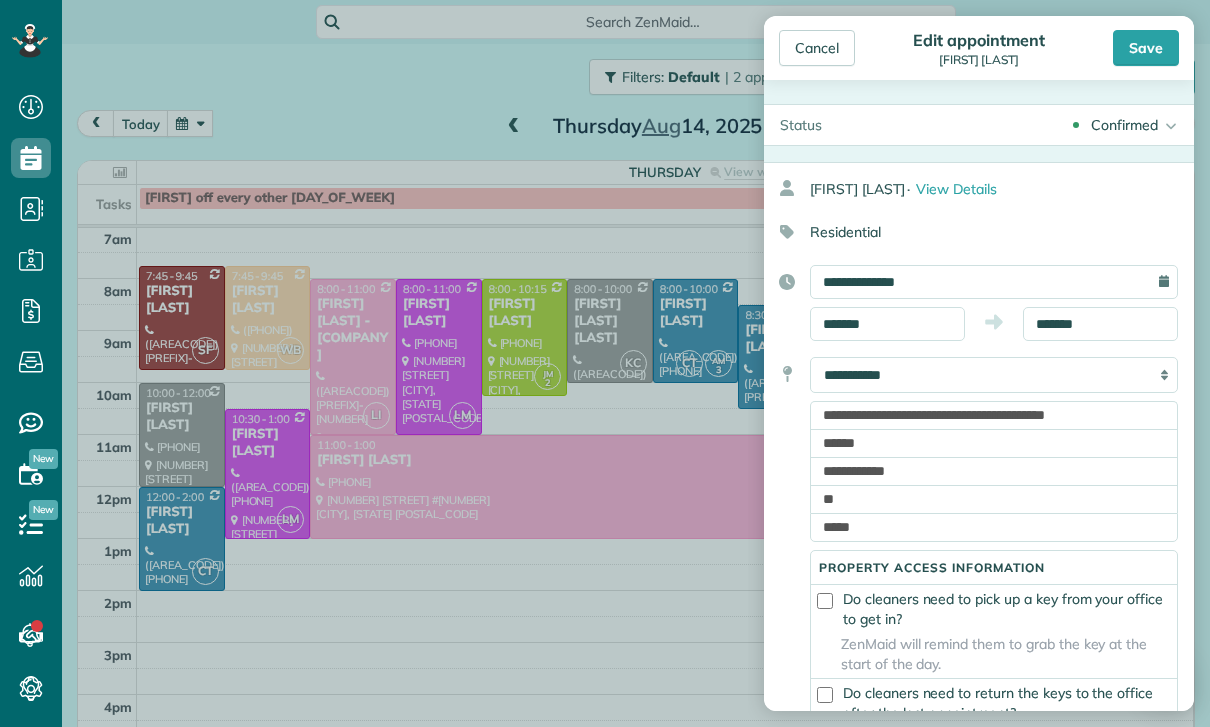 type on "**********" 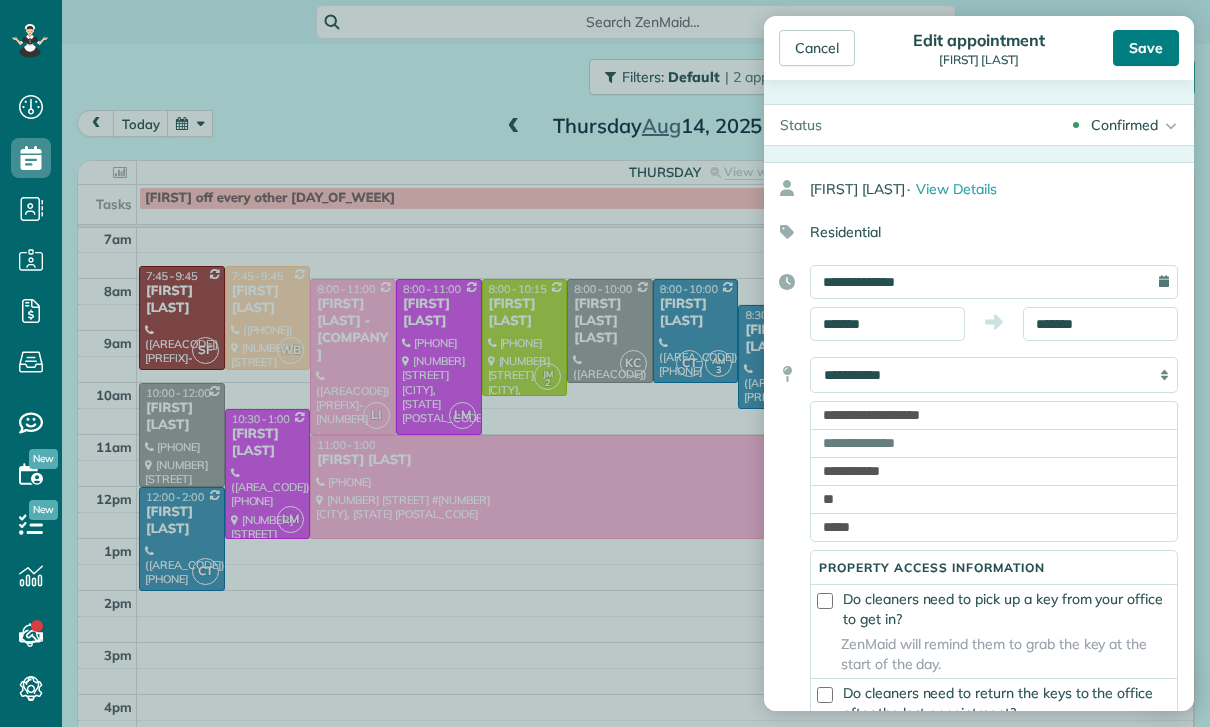 click on "Save" at bounding box center (1146, 48) 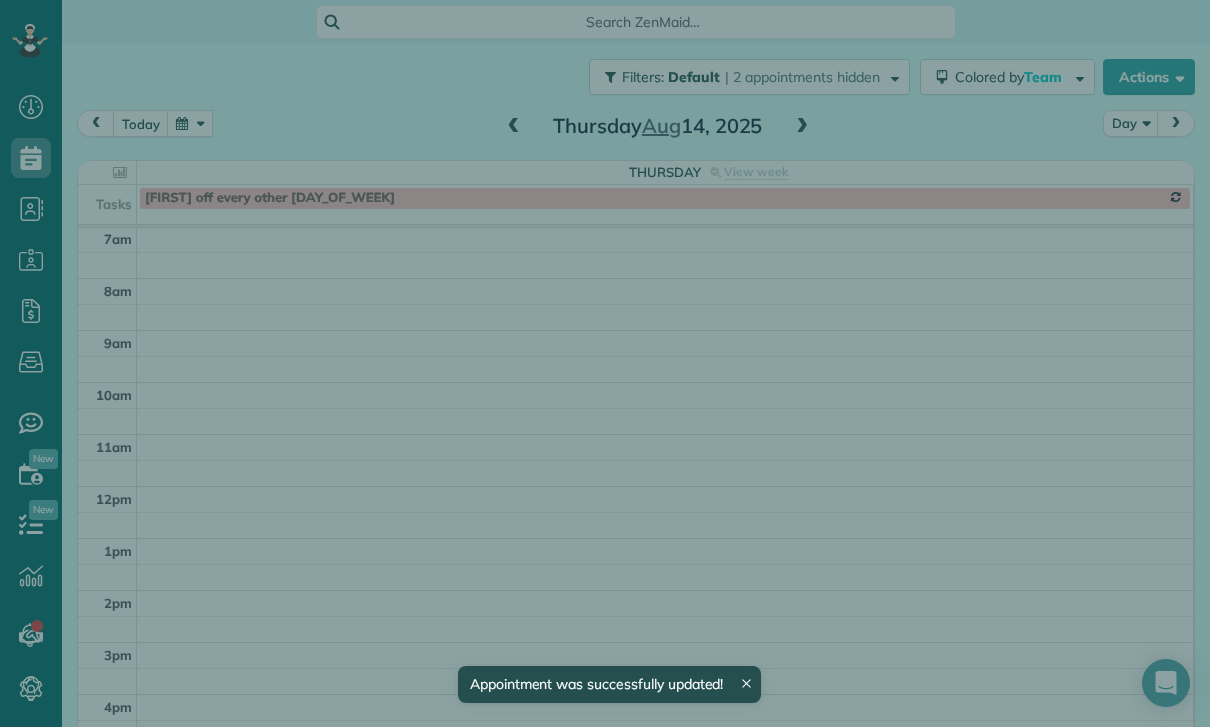 scroll, scrollTop: 157, scrollLeft: 0, axis: vertical 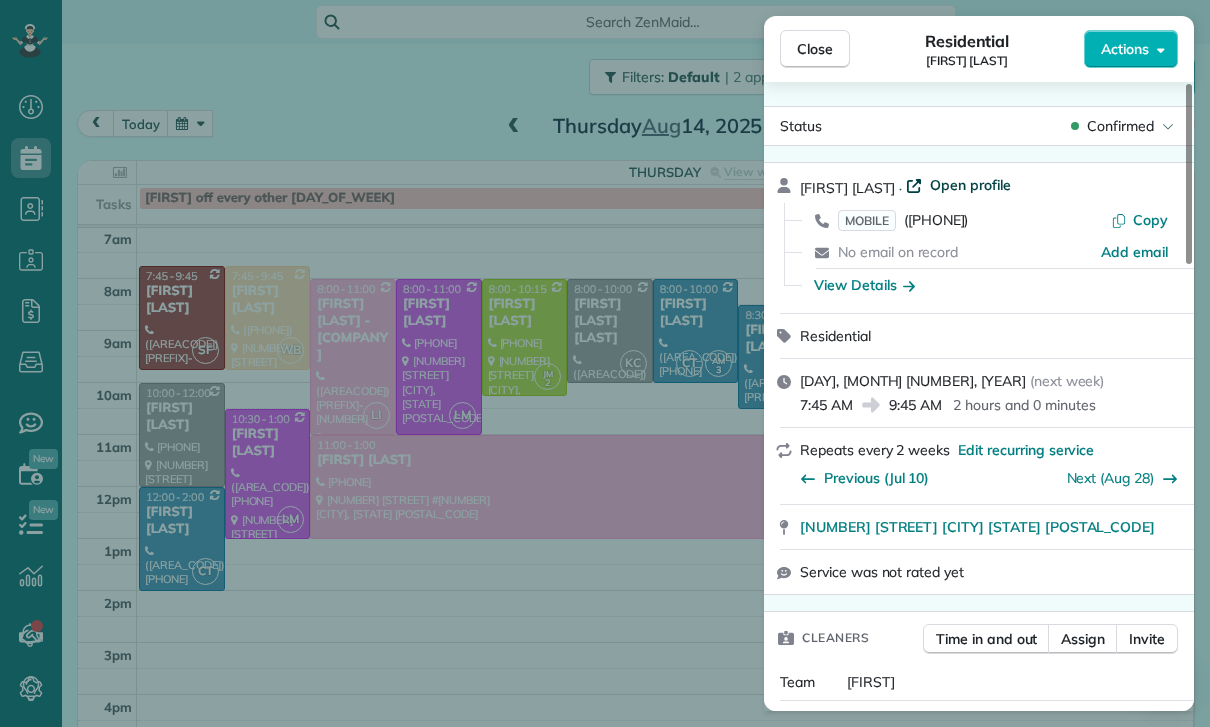 click on "Open profile" at bounding box center (970, 185) 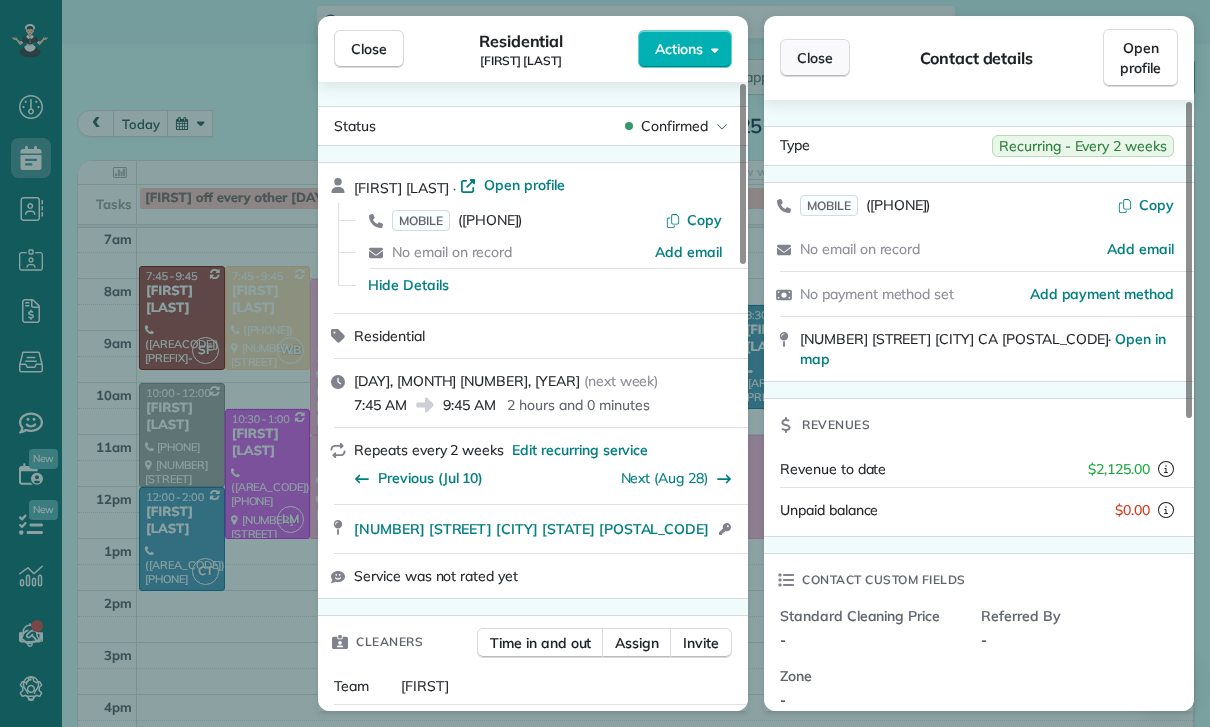 click on "Close" at bounding box center [815, 58] 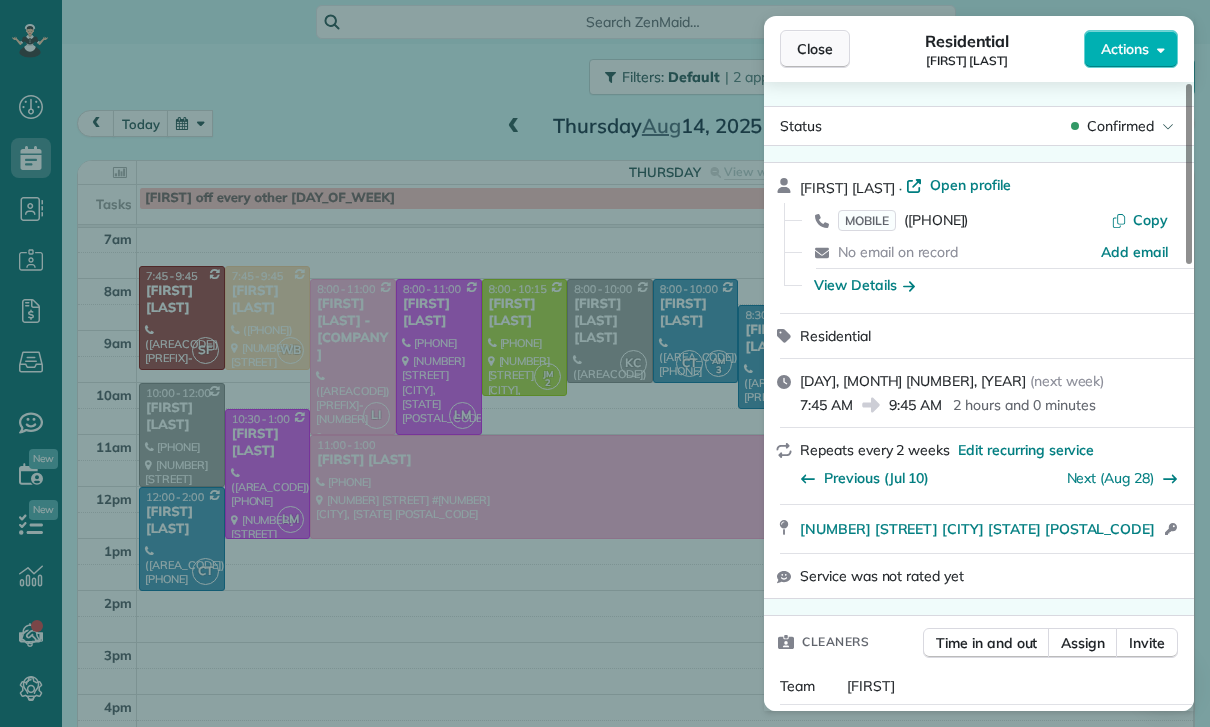 click on "Close" at bounding box center (815, 49) 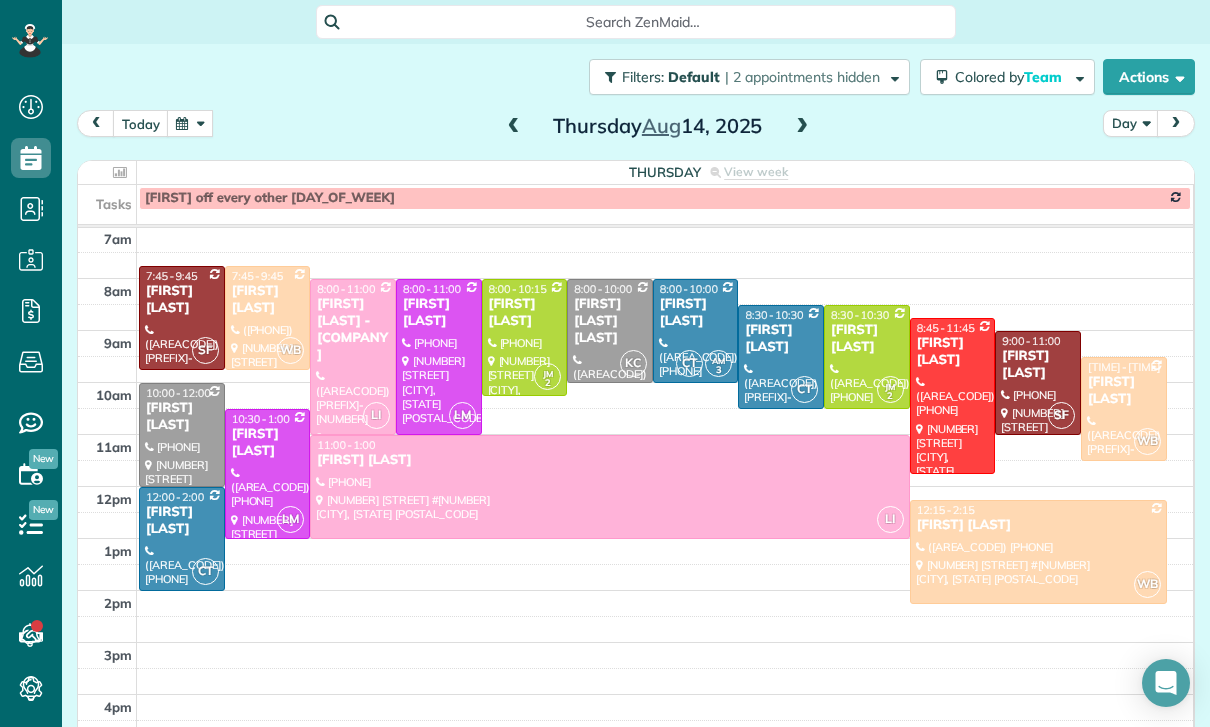 click at bounding box center [190, 123] 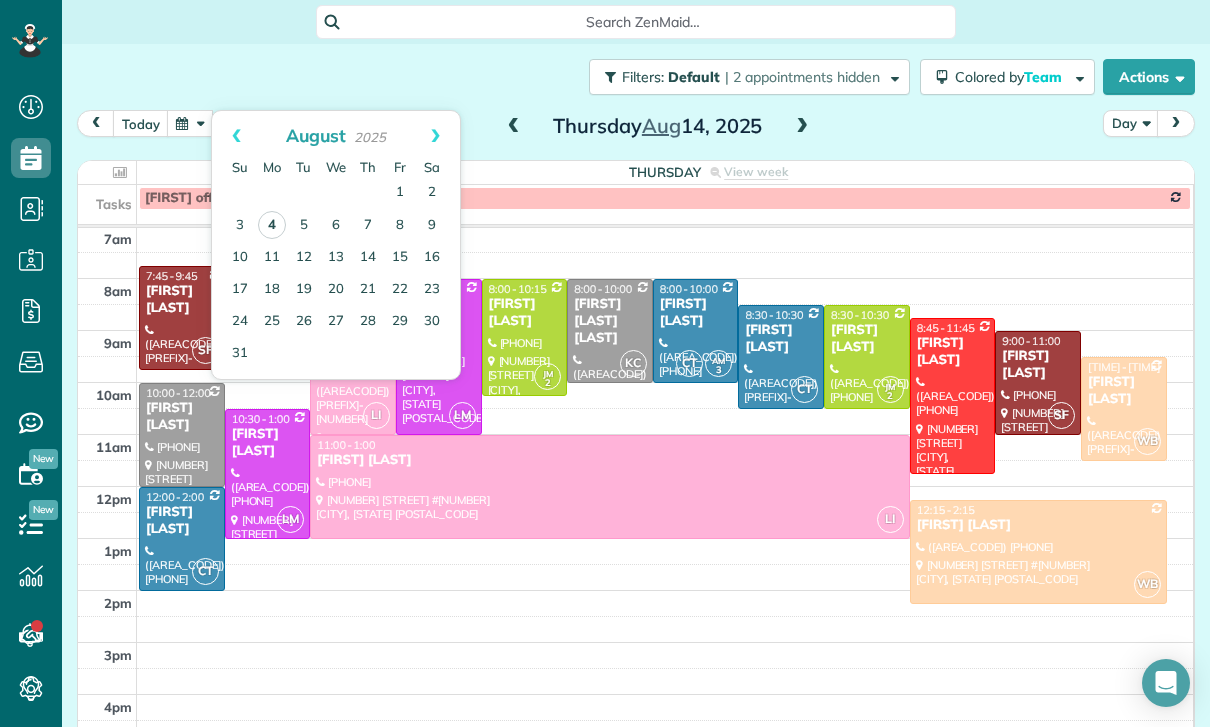 click on "4" at bounding box center [272, 225] 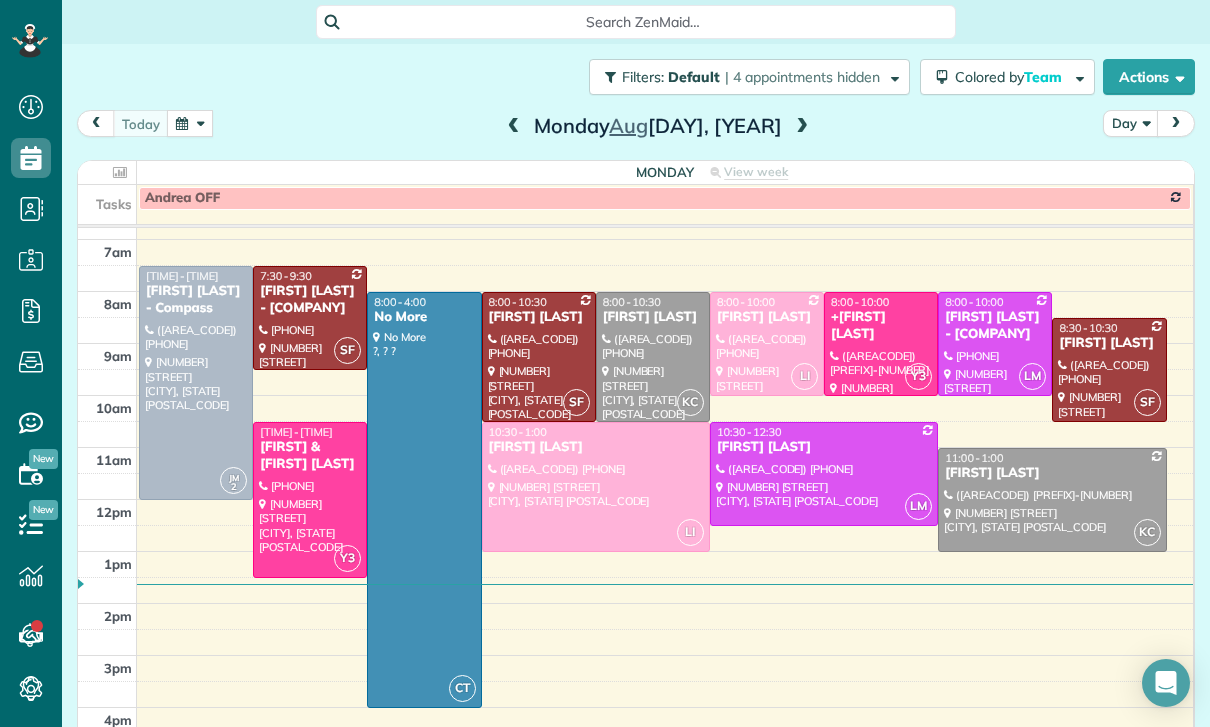 scroll, scrollTop: 157, scrollLeft: 0, axis: vertical 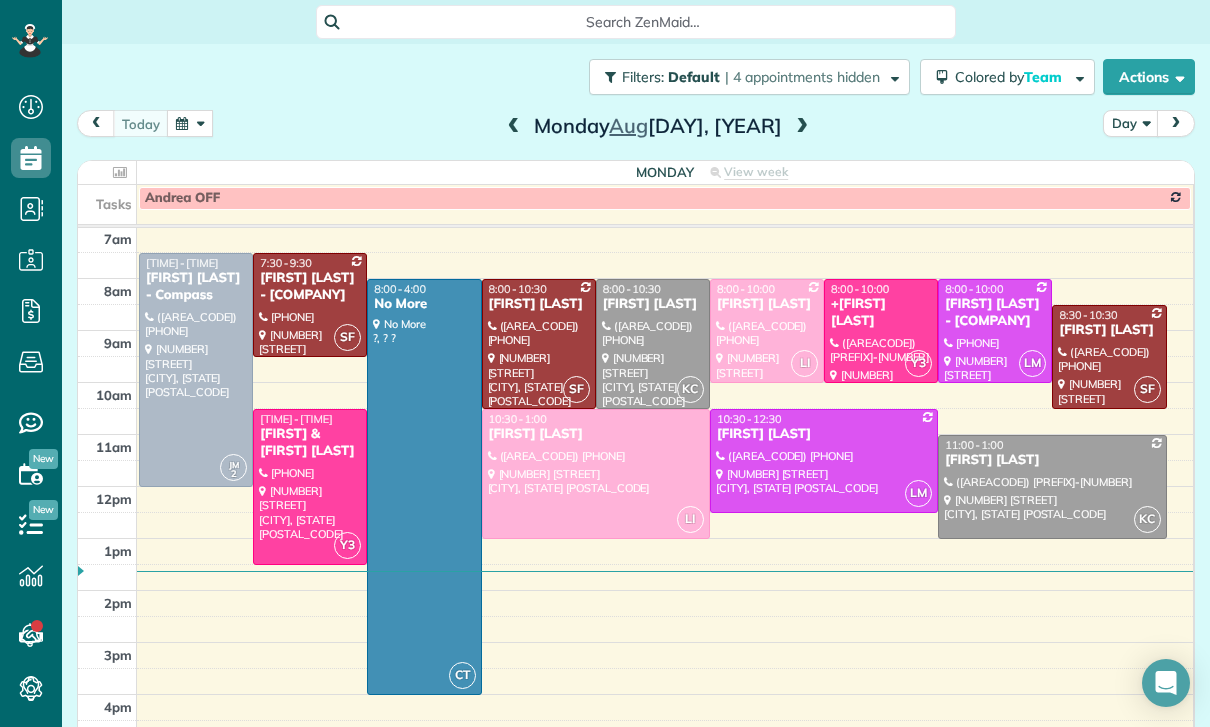 click at bounding box center (190, 123) 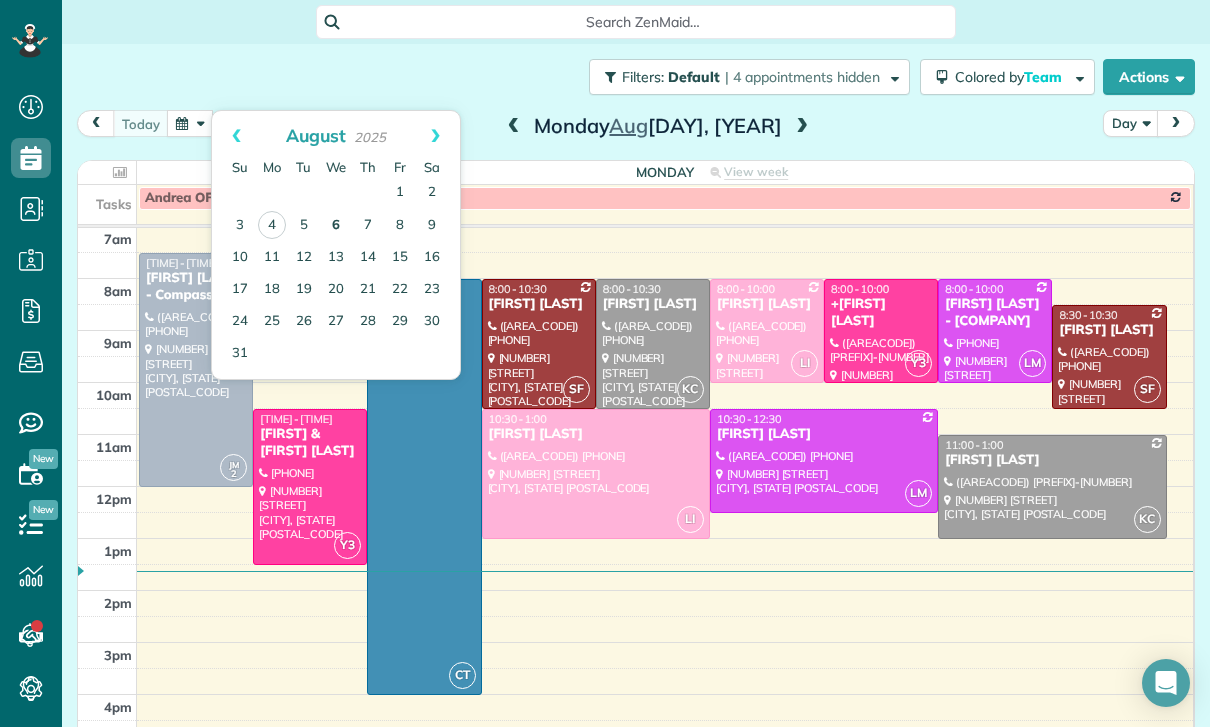 click on "6" at bounding box center (336, 226) 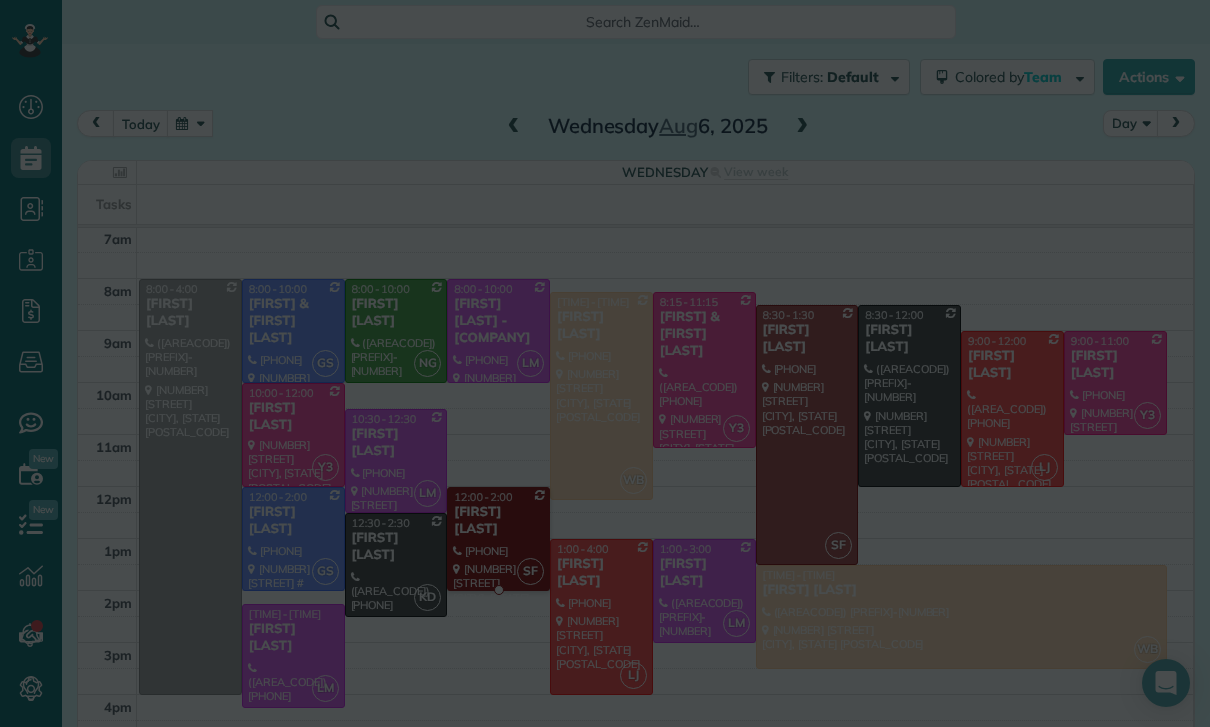 scroll, scrollTop: 157, scrollLeft: 0, axis: vertical 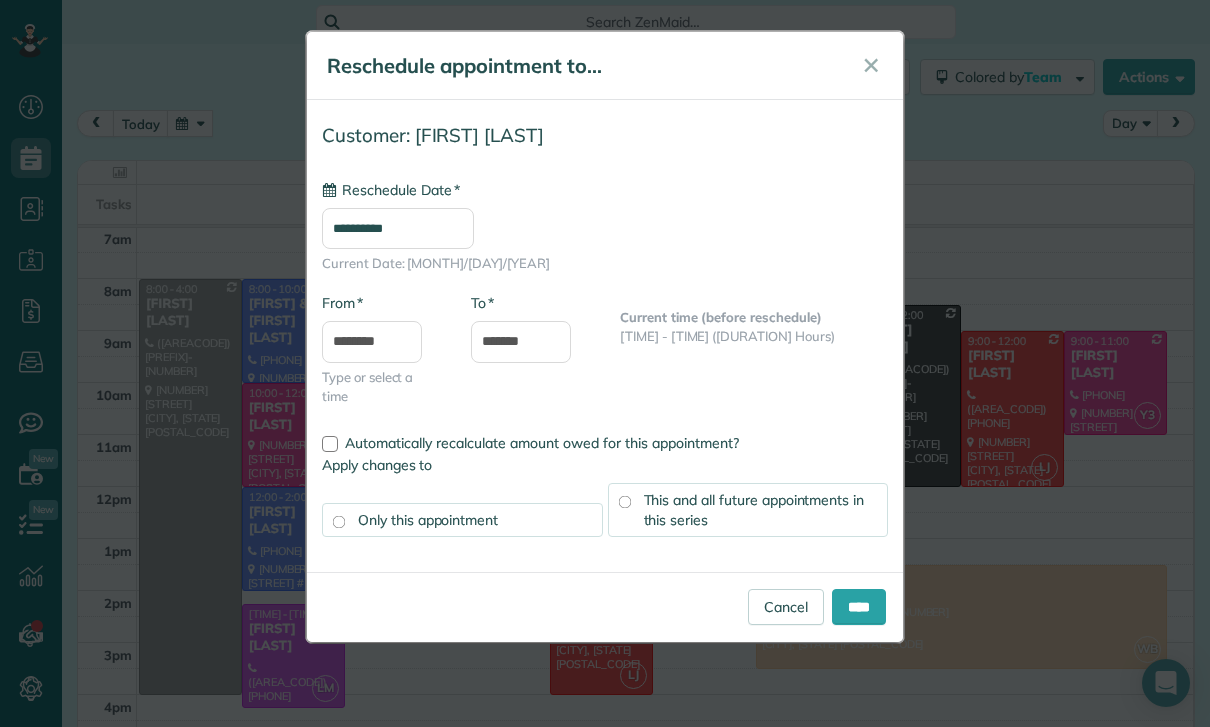 click on "**********" at bounding box center (398, 228) 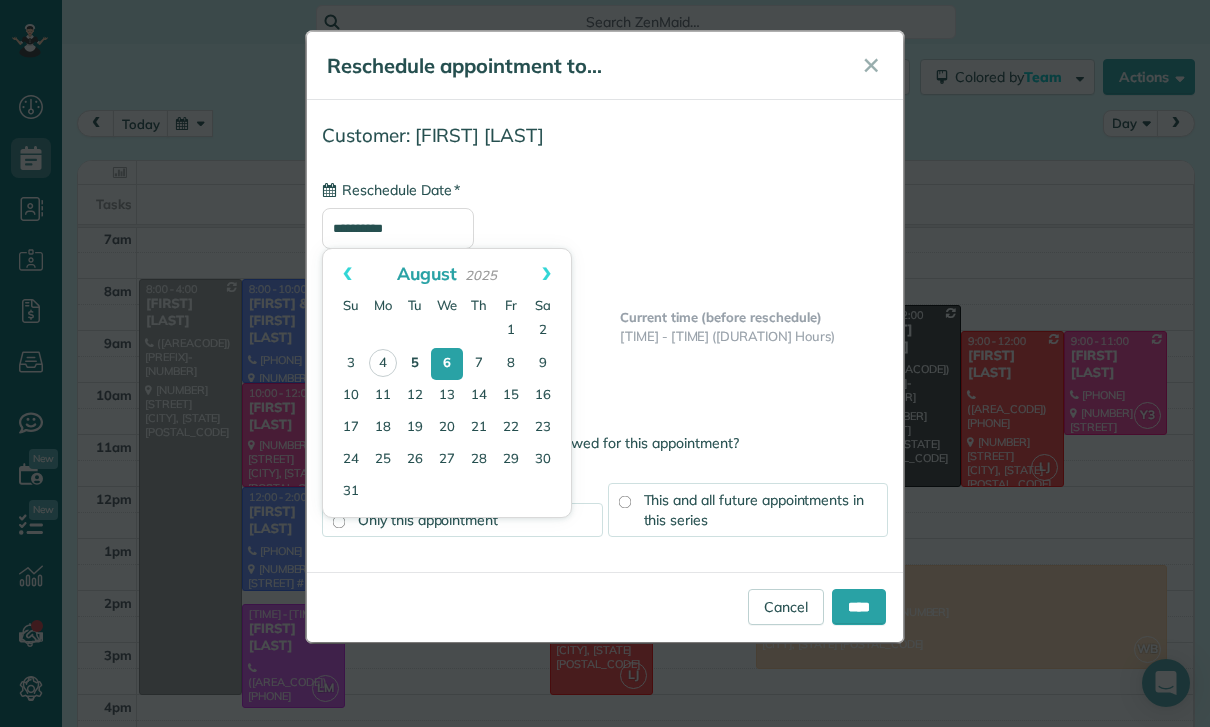 click on "5" at bounding box center (415, 364) 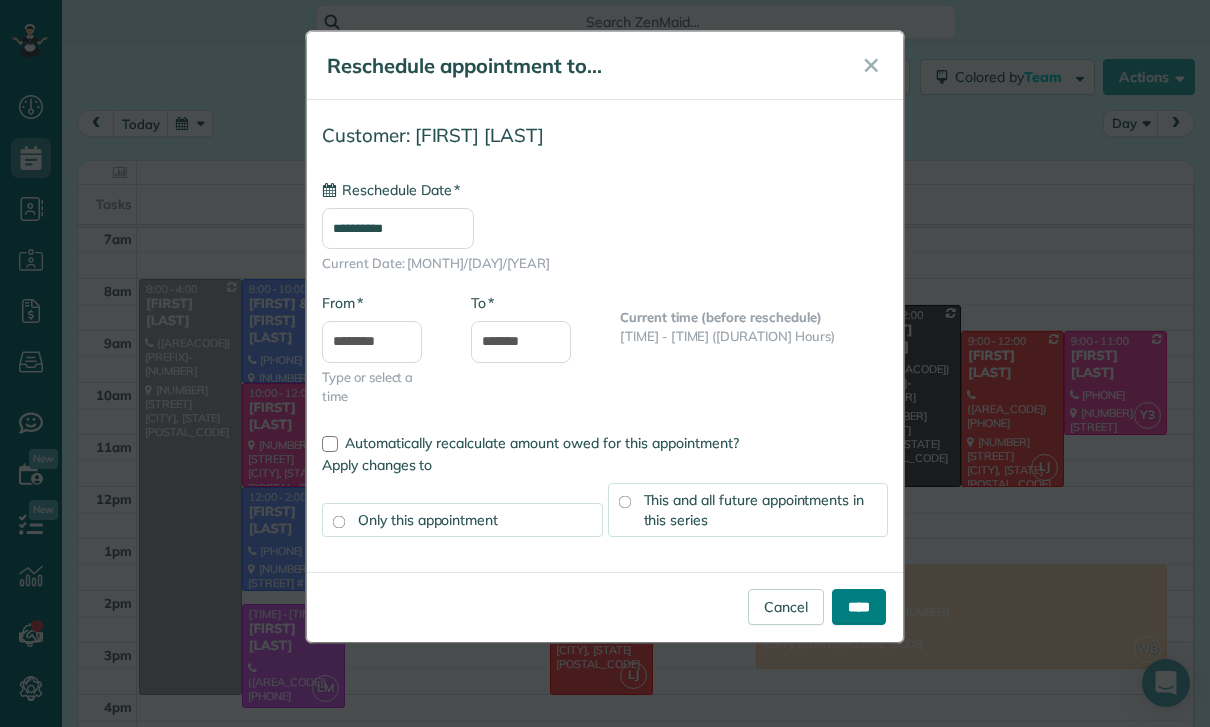 click on "****" at bounding box center [859, 607] 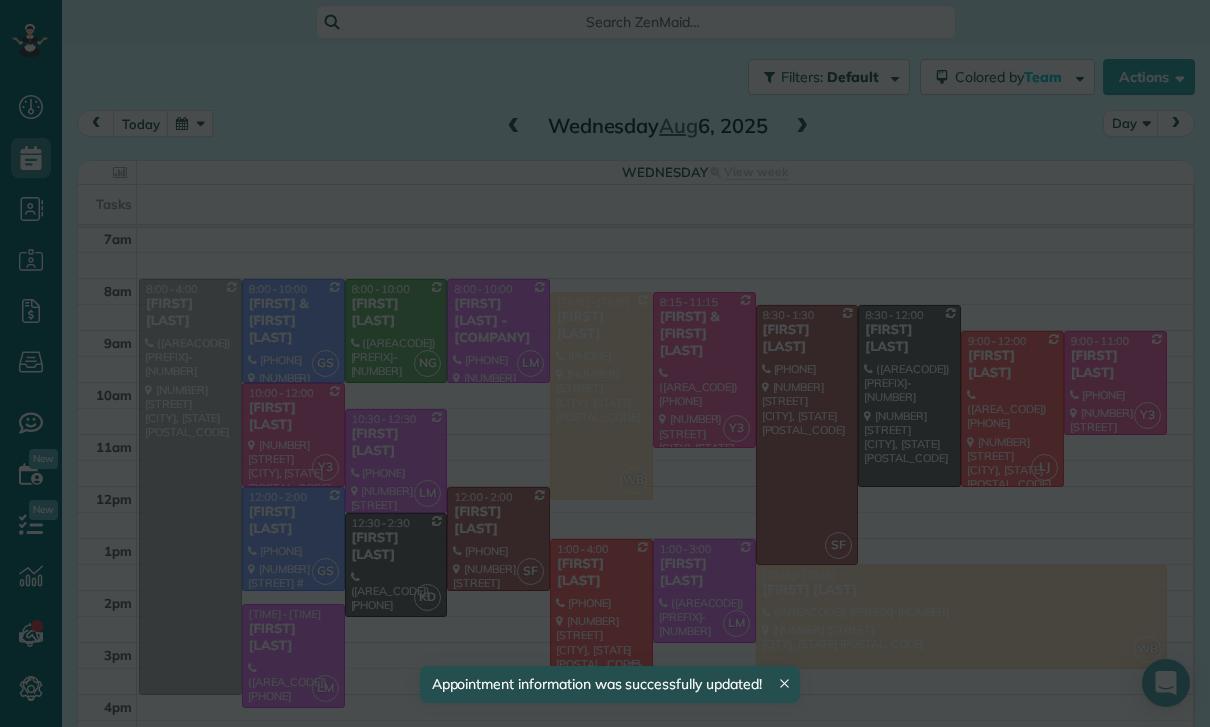 scroll, scrollTop: 157, scrollLeft: 0, axis: vertical 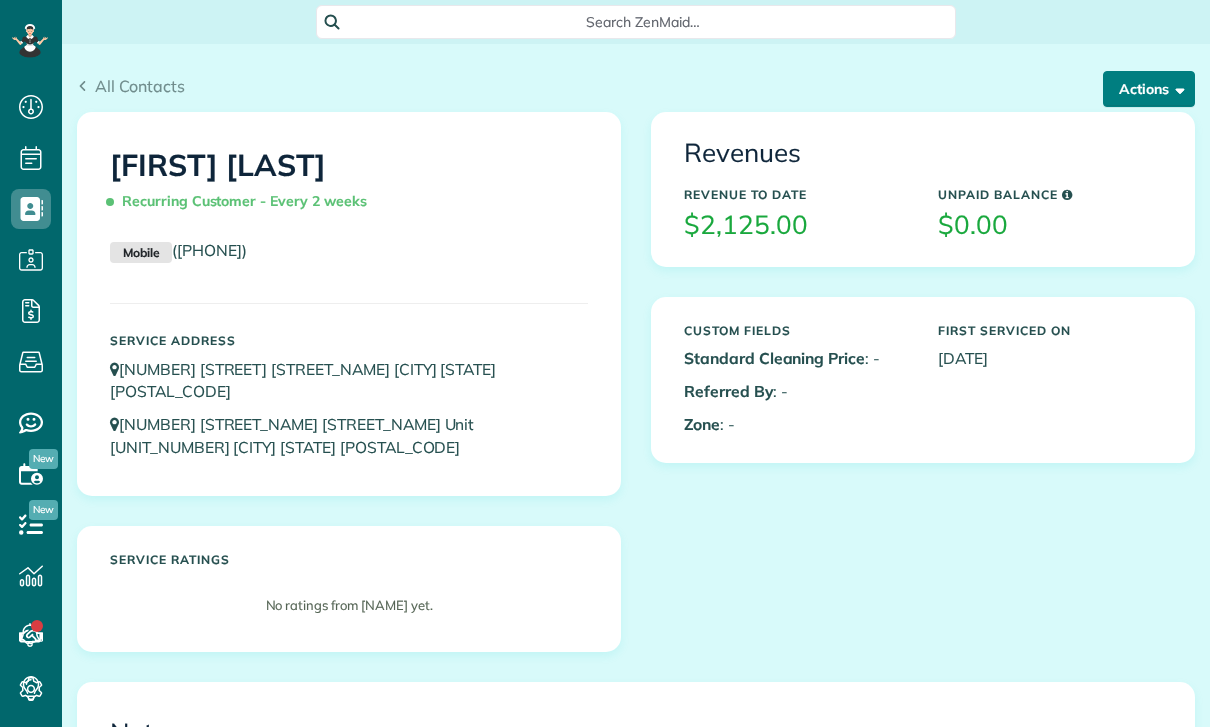 click on "Actions" at bounding box center (1149, 89) 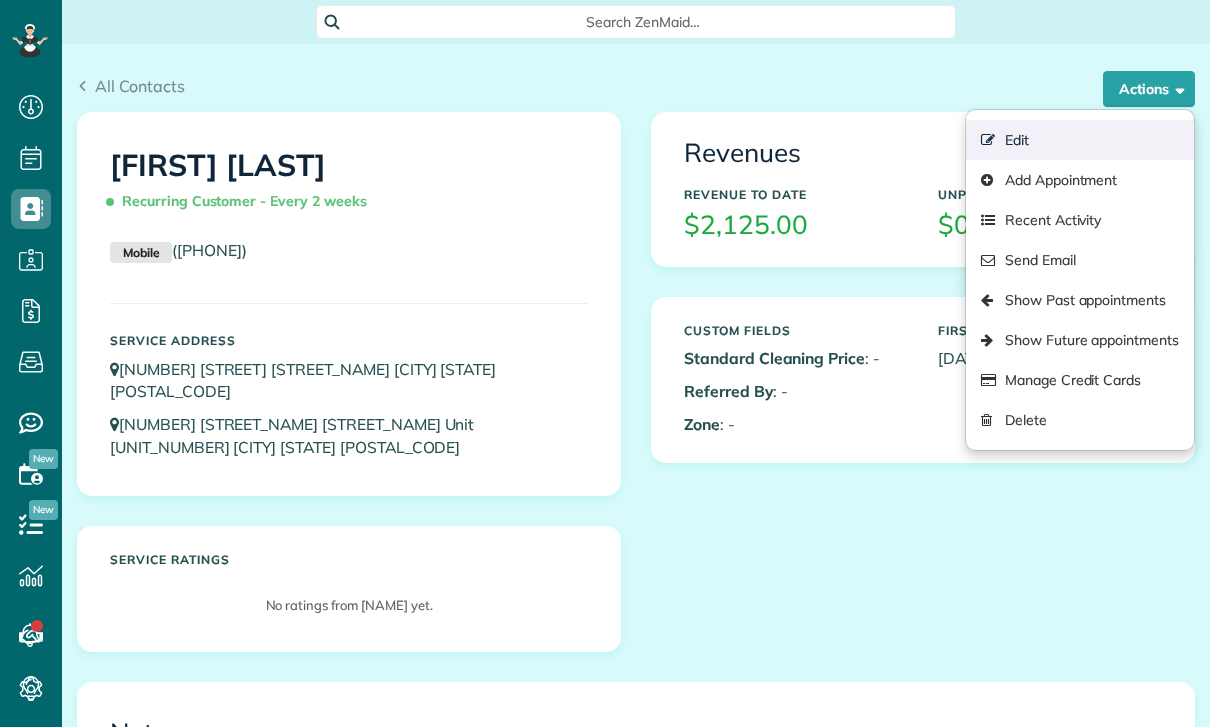 click on "Edit" at bounding box center [1080, 140] 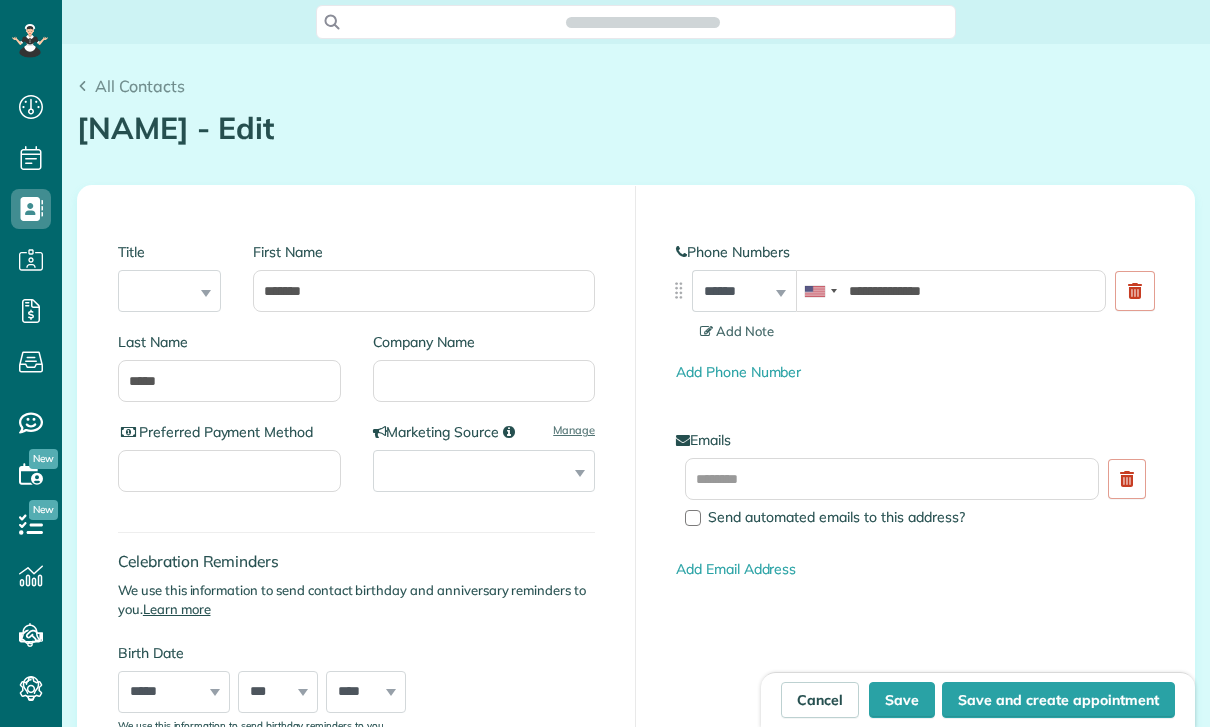 scroll, scrollTop: 0, scrollLeft: 0, axis: both 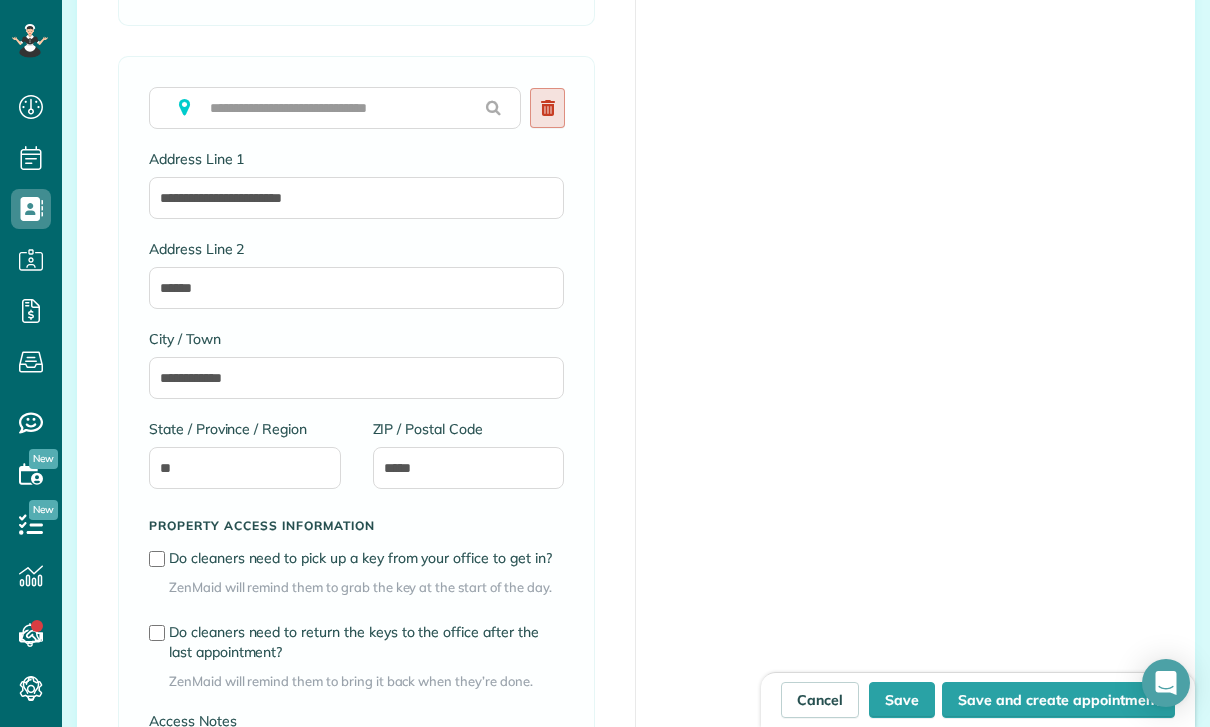 click at bounding box center [547, 108] 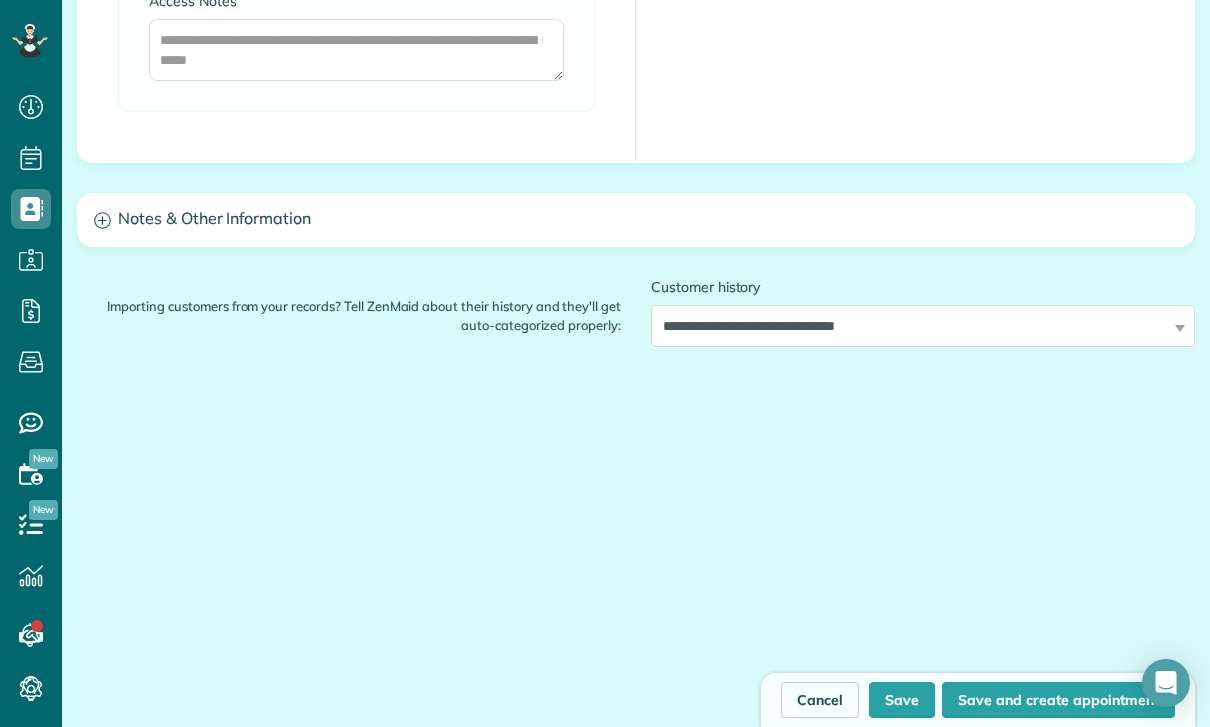 scroll, scrollTop: 1706, scrollLeft: 0, axis: vertical 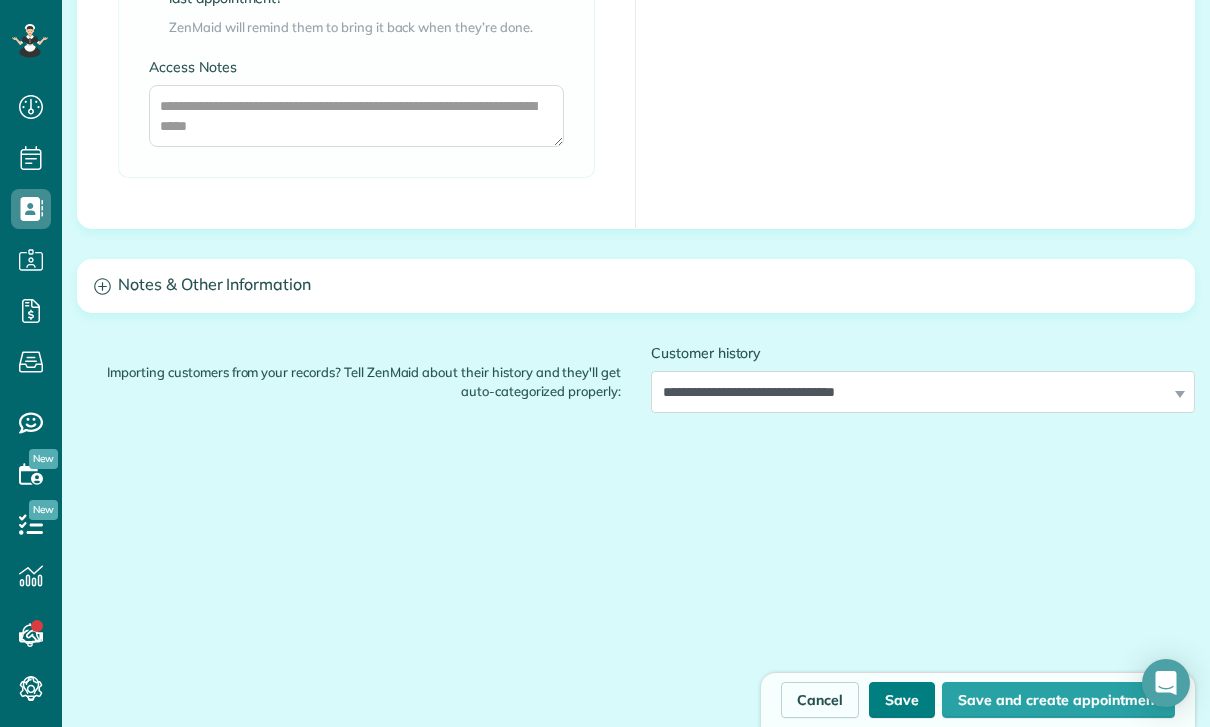 click on "Save" at bounding box center [902, 700] 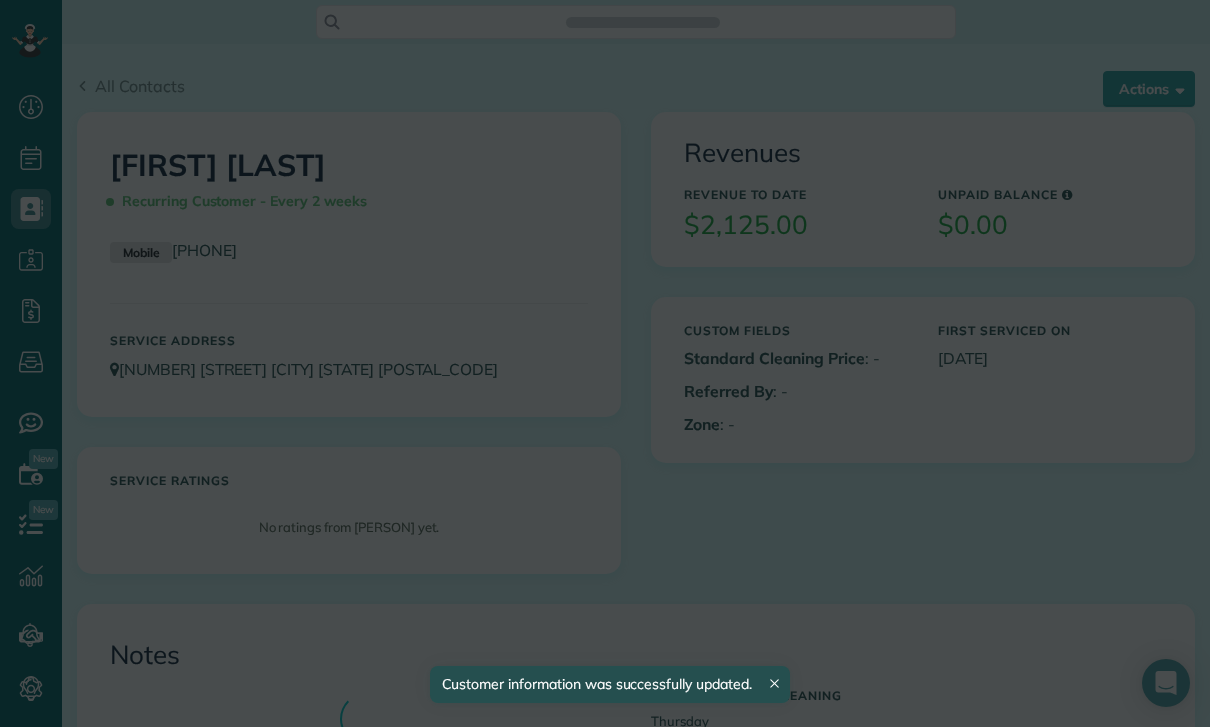 scroll, scrollTop: 0, scrollLeft: 0, axis: both 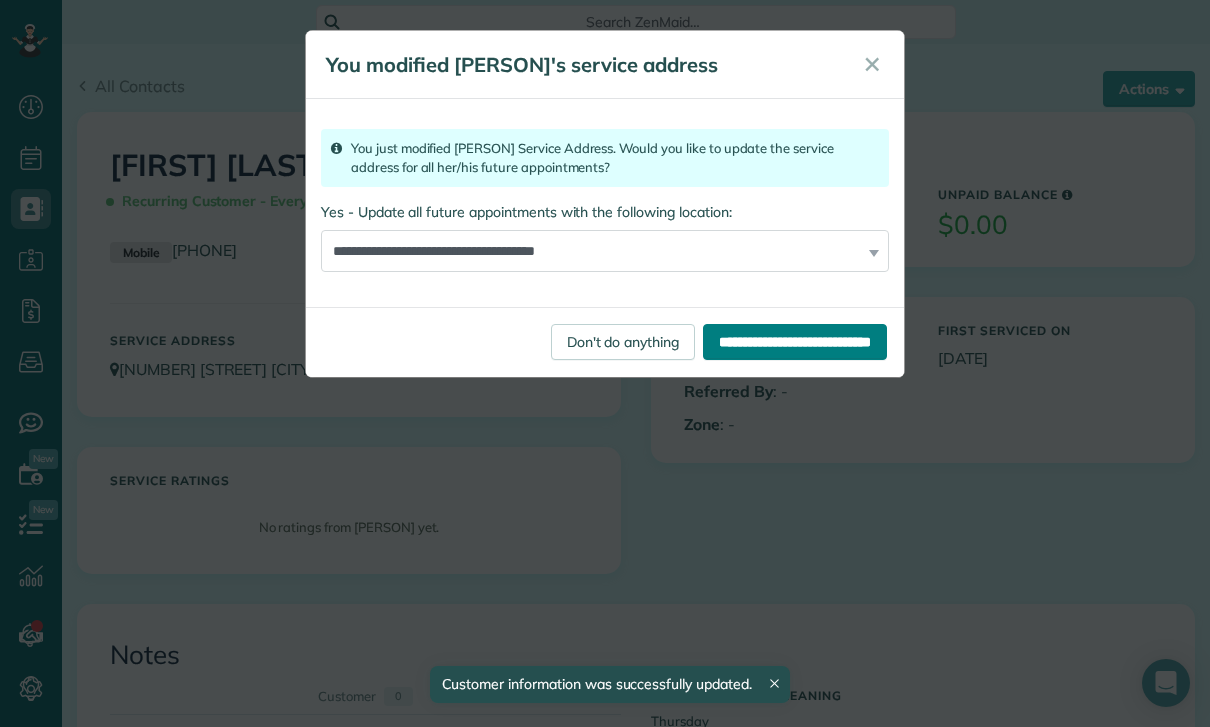 click on "**********" at bounding box center [795, 342] 